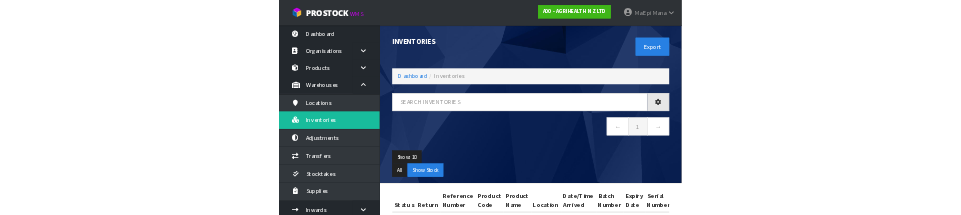 scroll, scrollTop: 0, scrollLeft: 0, axis: both 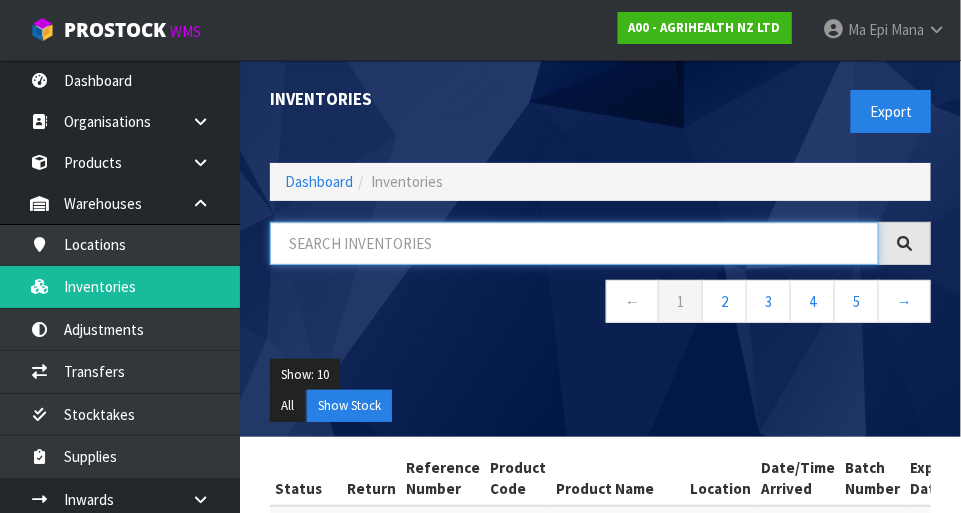 click at bounding box center (574, 243) 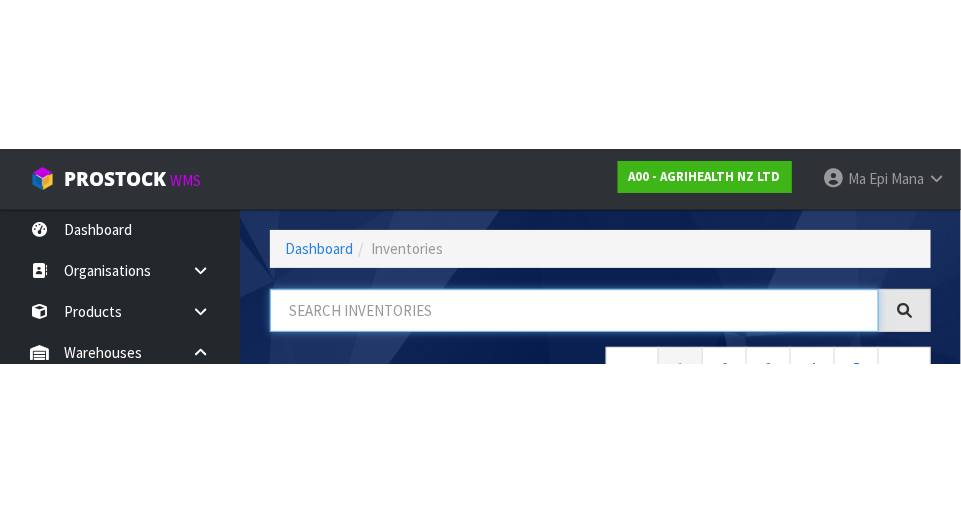 scroll, scrollTop: 135, scrollLeft: 0, axis: vertical 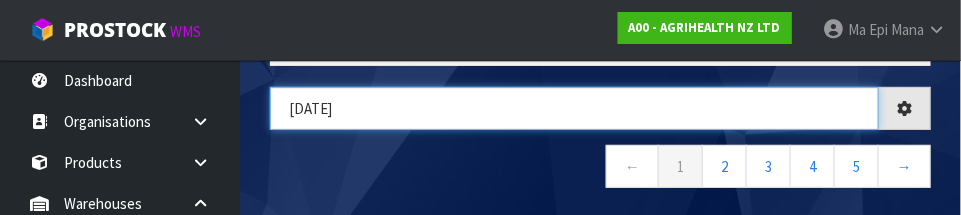 type on "[DATE]" 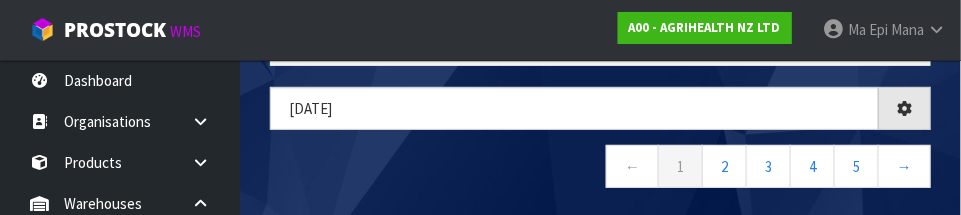 click on "←
1 2 3 4 5
→" at bounding box center [600, 169] 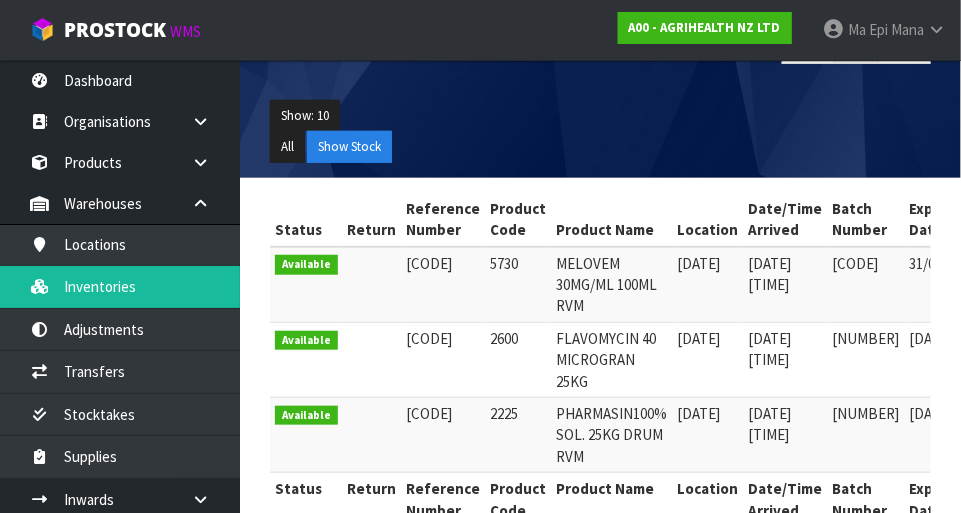 scroll, scrollTop: 259, scrollLeft: 0, axis: vertical 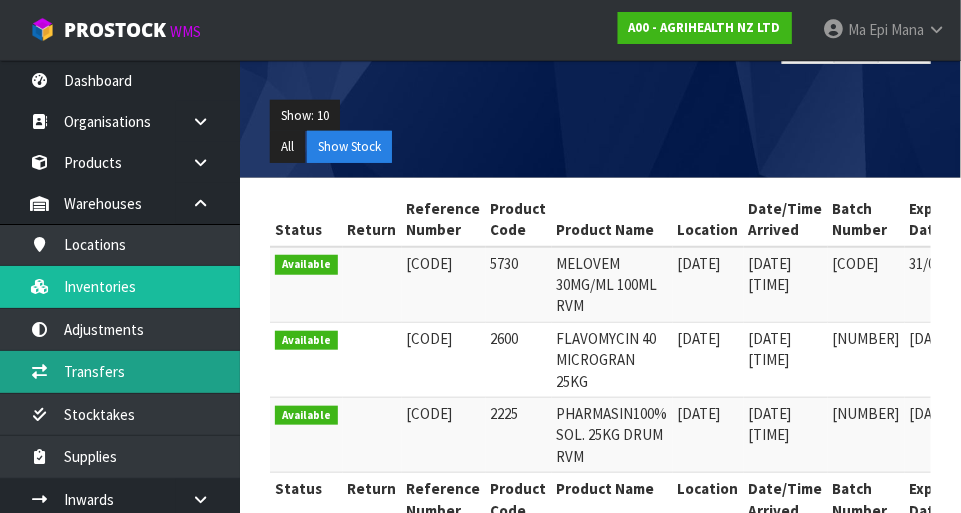 click on "Transfers" at bounding box center [120, 371] 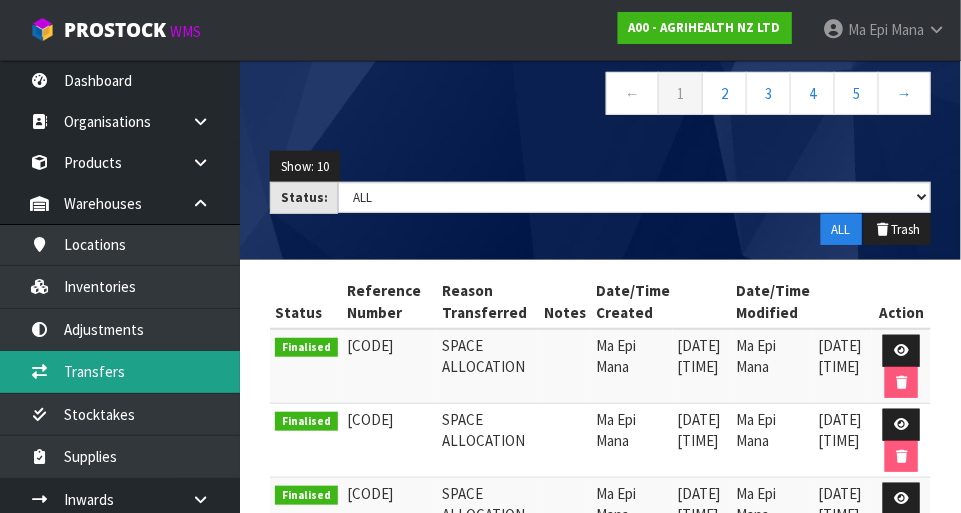 scroll, scrollTop: 0, scrollLeft: 0, axis: both 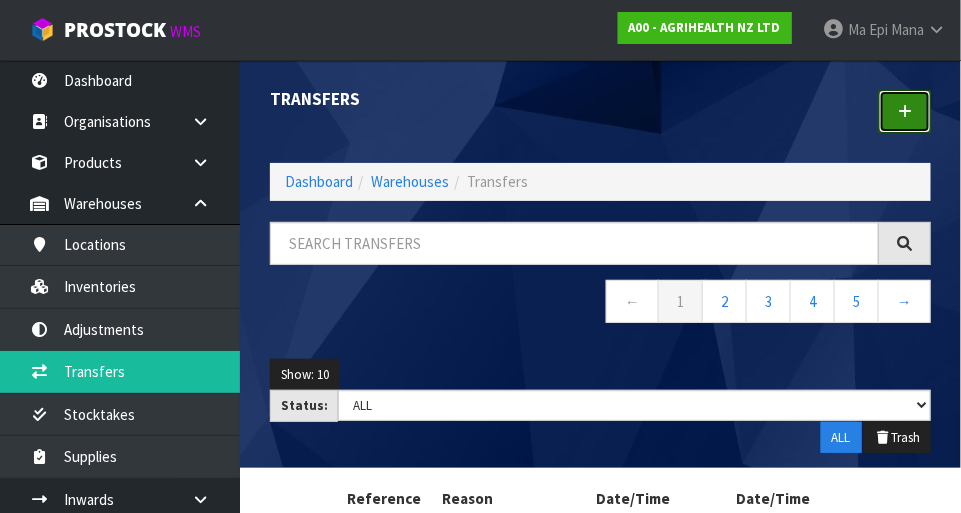 click at bounding box center [905, 111] 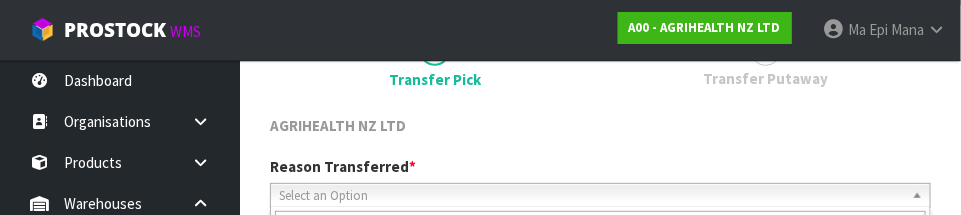 scroll, scrollTop: 296, scrollLeft: 0, axis: vertical 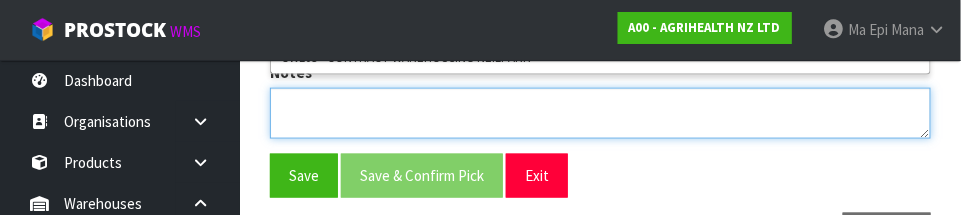 click at bounding box center (600, 113) 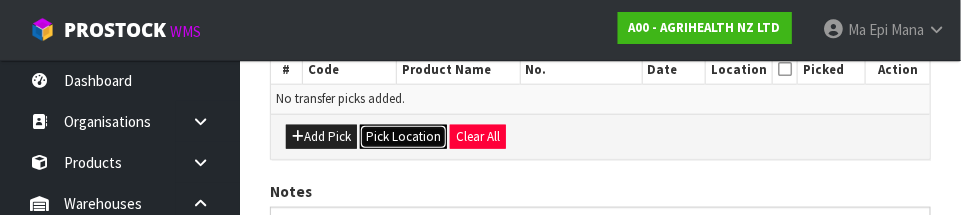 click on "Pick Location" at bounding box center (403, 137) 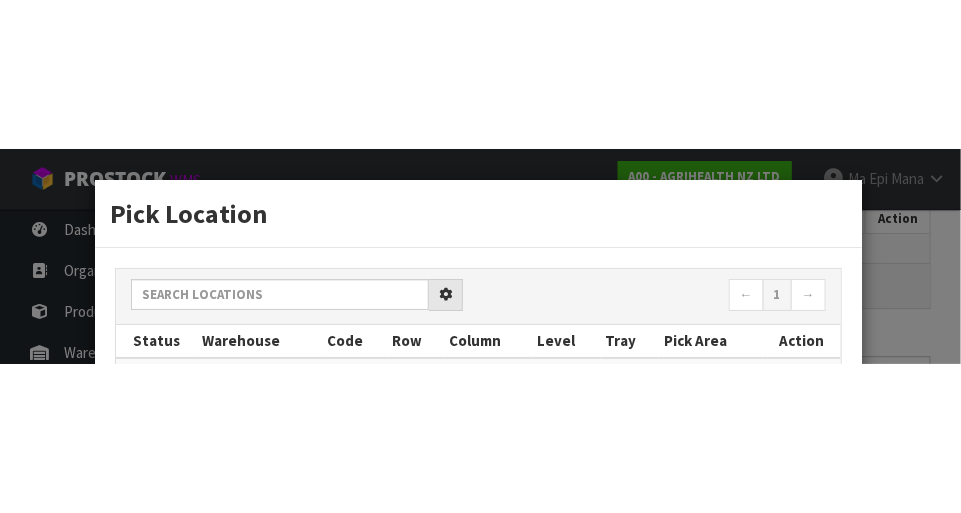 scroll, scrollTop: 444, scrollLeft: 0, axis: vertical 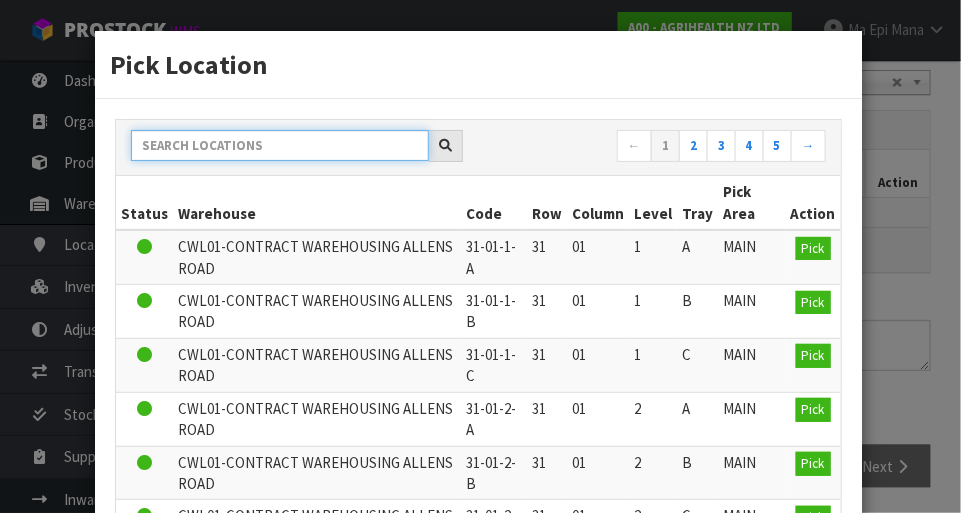 click at bounding box center [280, 145] 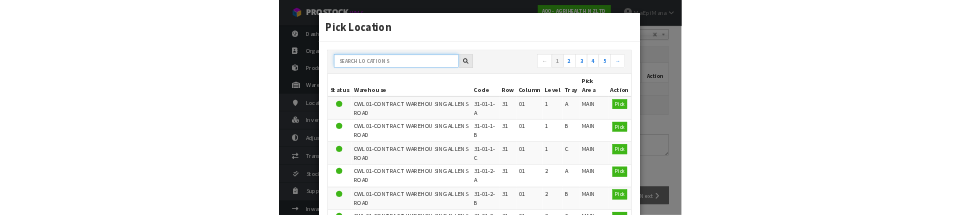 scroll, scrollTop: 434, scrollLeft: 0, axis: vertical 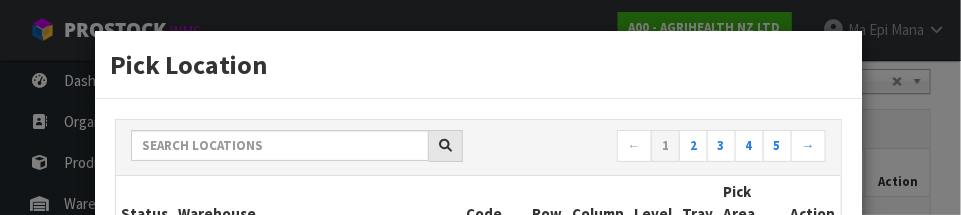click on "Pick Location" at bounding box center [478, 64] 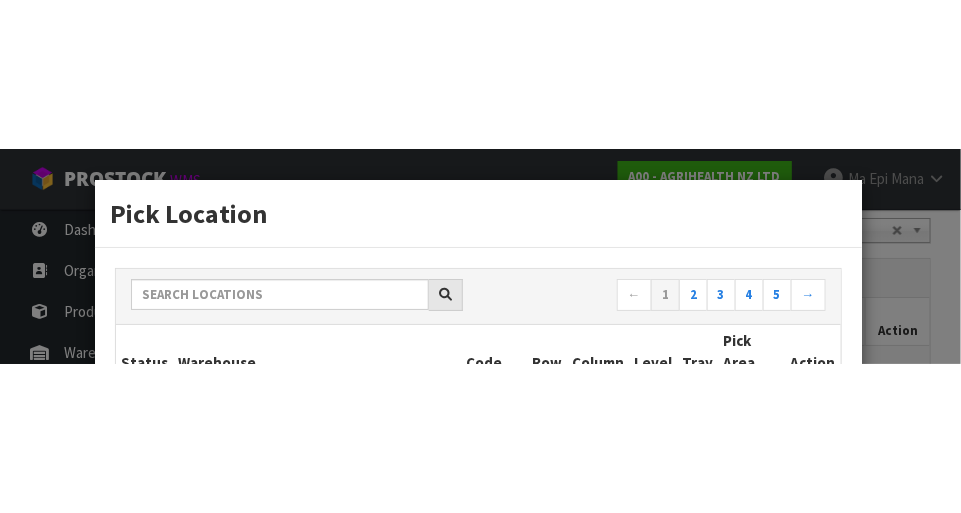 scroll, scrollTop: 444, scrollLeft: 0, axis: vertical 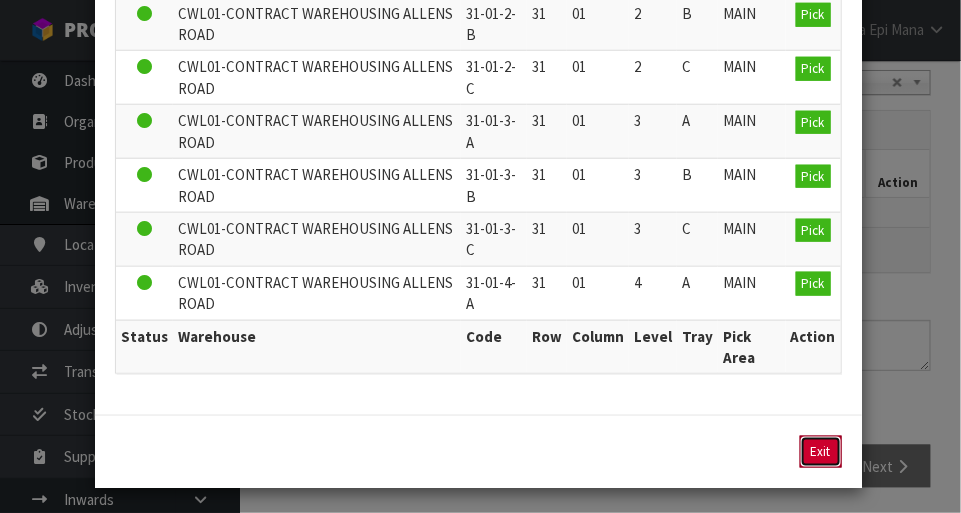 click on "Exit" at bounding box center [821, 452] 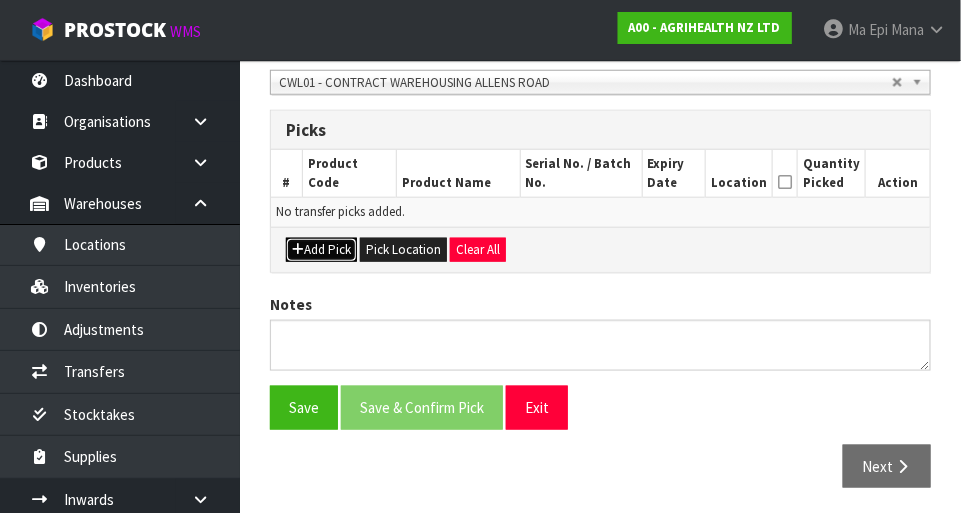 click on "Add Pick" at bounding box center [321, 250] 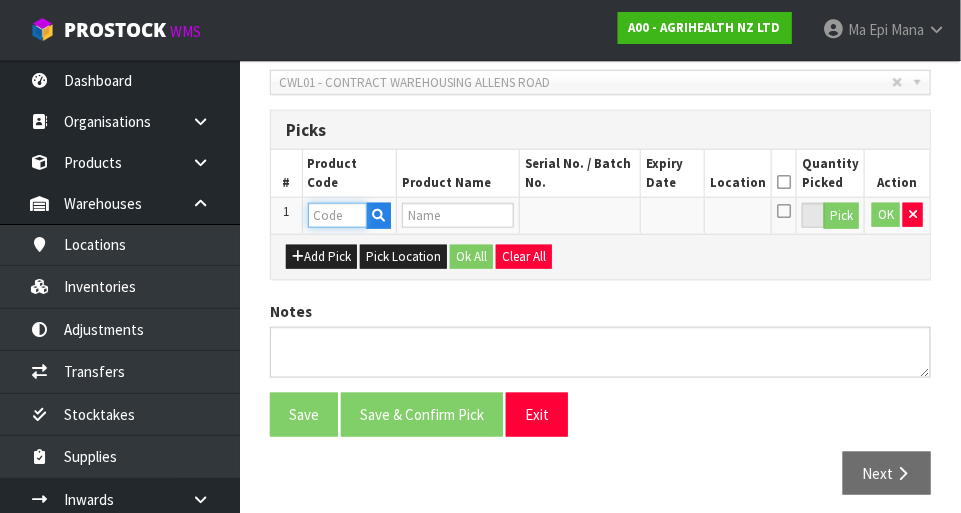 click at bounding box center (337, 215) 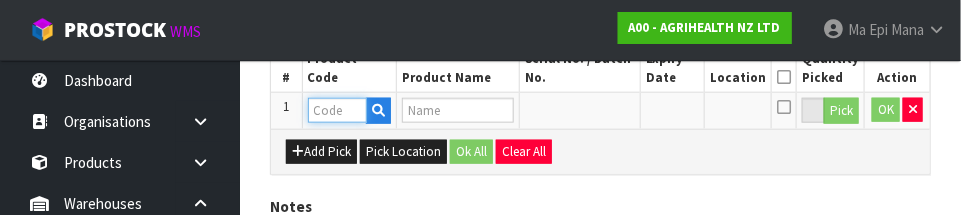 scroll, scrollTop: 540, scrollLeft: 0, axis: vertical 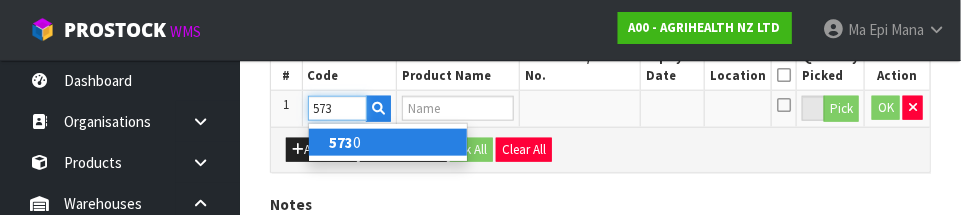 type on "573" 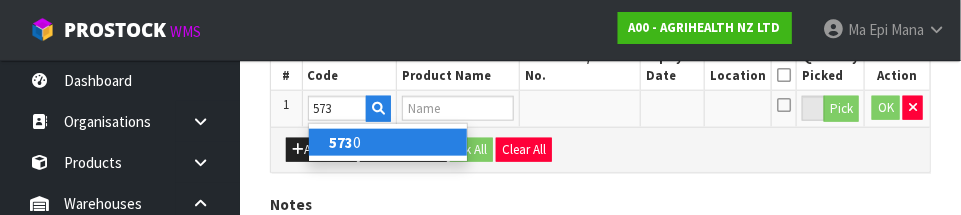click on "[NUMBER]" at bounding box center [388, 142] 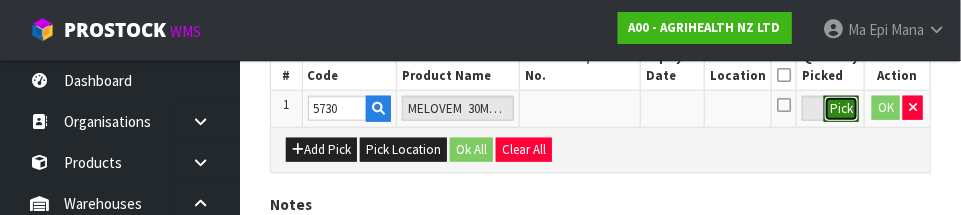 click on "Pick" at bounding box center [841, 109] 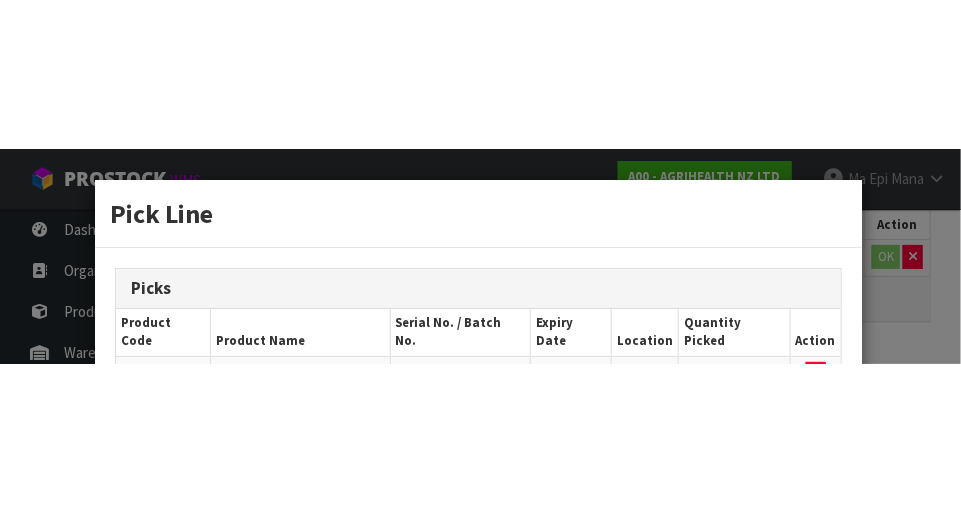 scroll, scrollTop: 450, scrollLeft: 0, axis: vertical 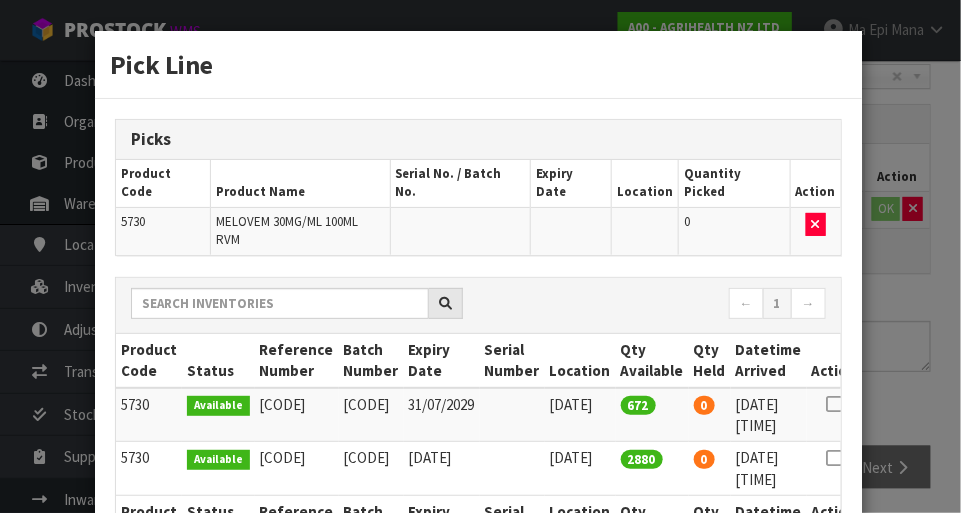 click at bounding box center [834, 404] 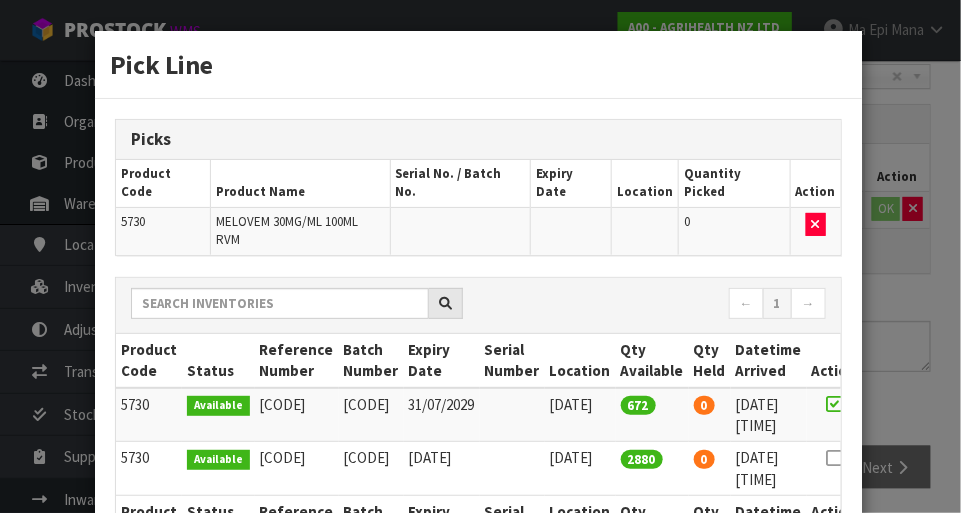 scroll, scrollTop: 144, scrollLeft: 0, axis: vertical 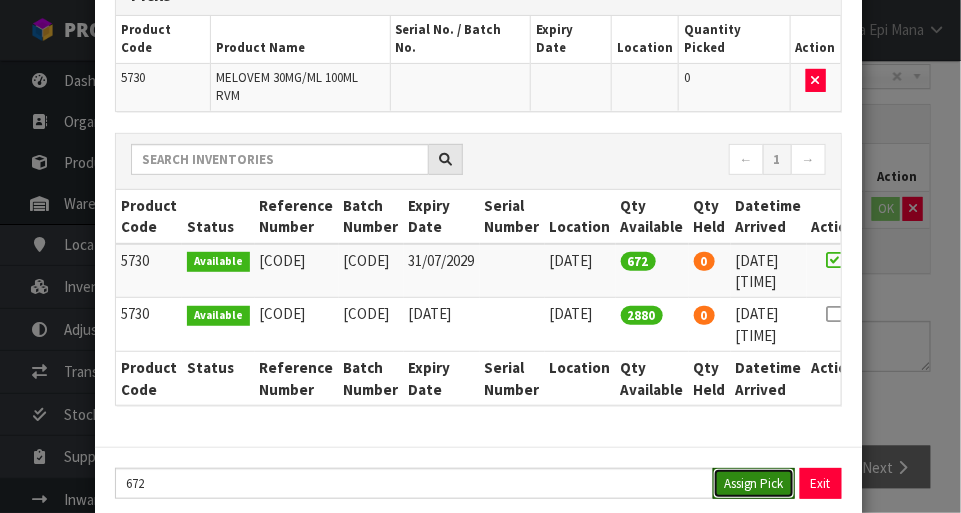 click on "Assign Pick" at bounding box center [754, 483] 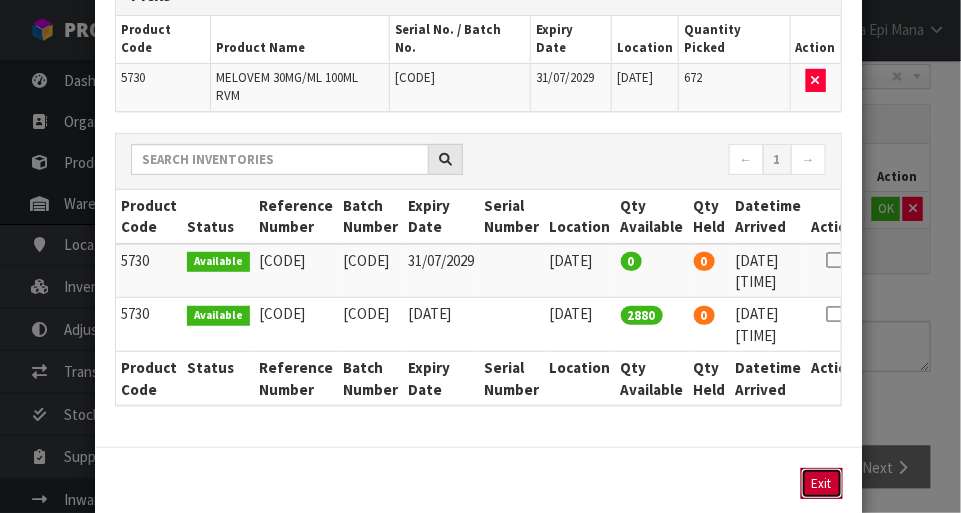 click on "Exit" at bounding box center (822, 483) 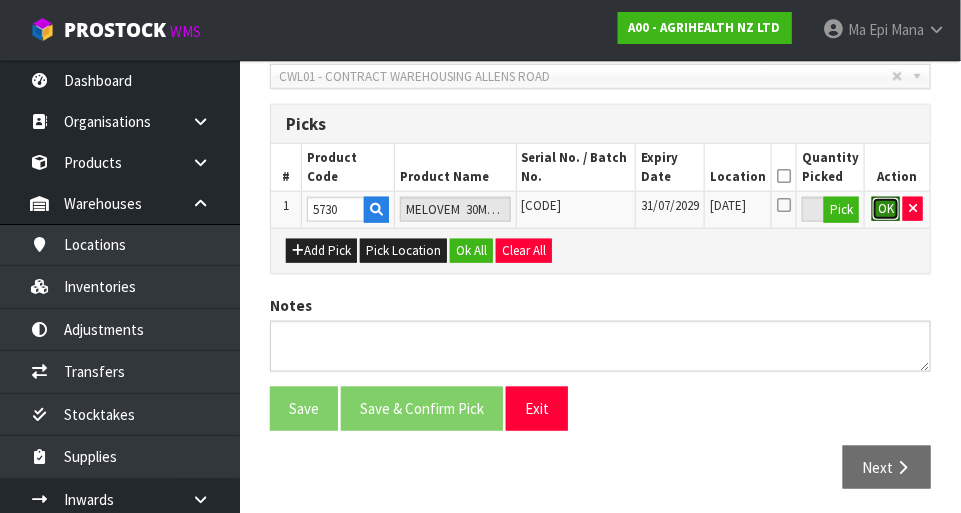 click on "OK" at bounding box center (886, 209) 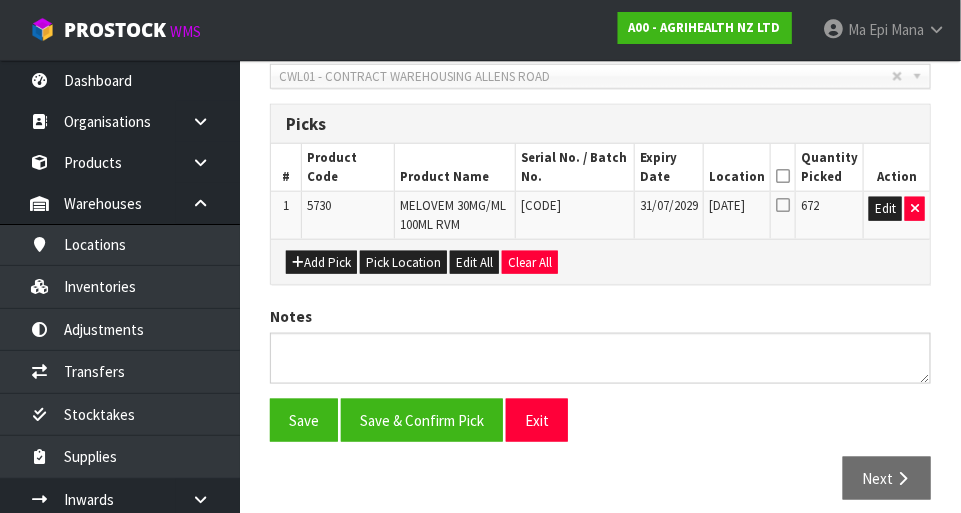 click at bounding box center [783, 176] 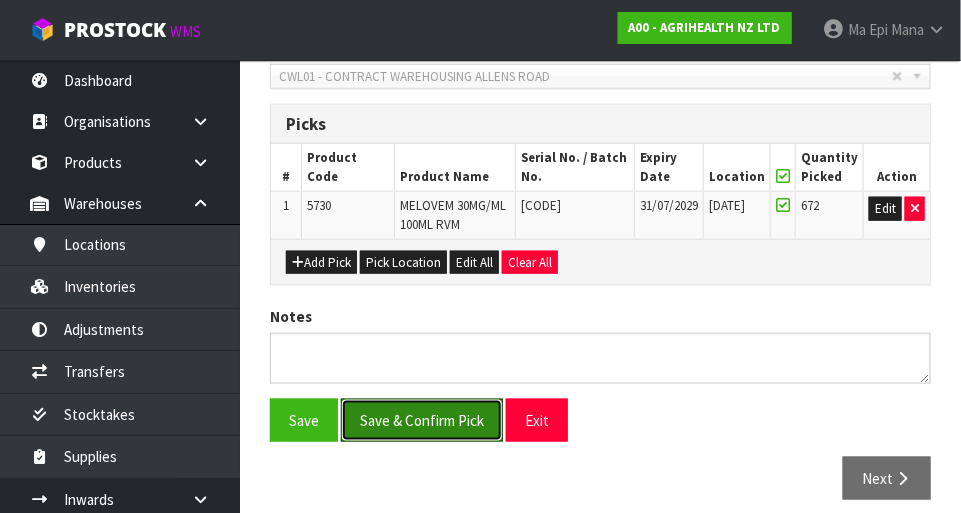 click on "Save & Confirm Pick" at bounding box center (422, 420) 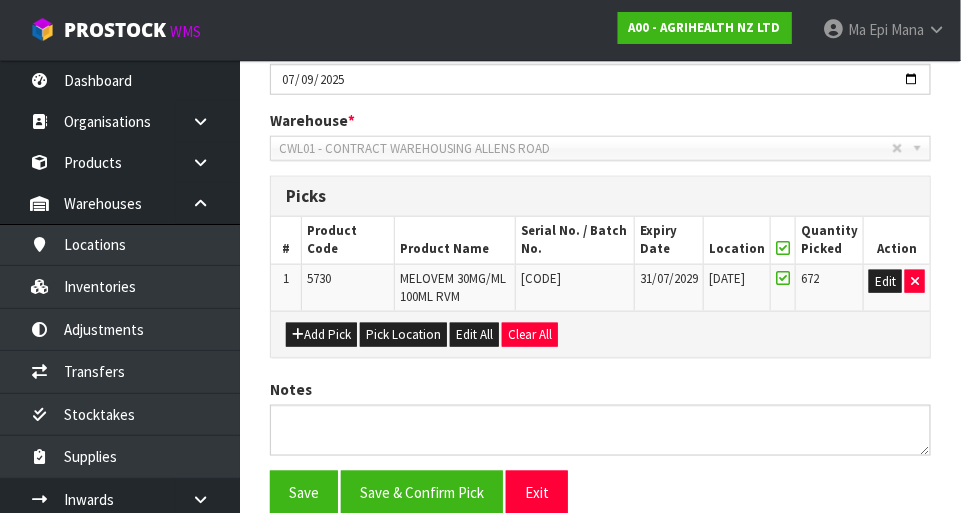 scroll, scrollTop: 0, scrollLeft: 0, axis: both 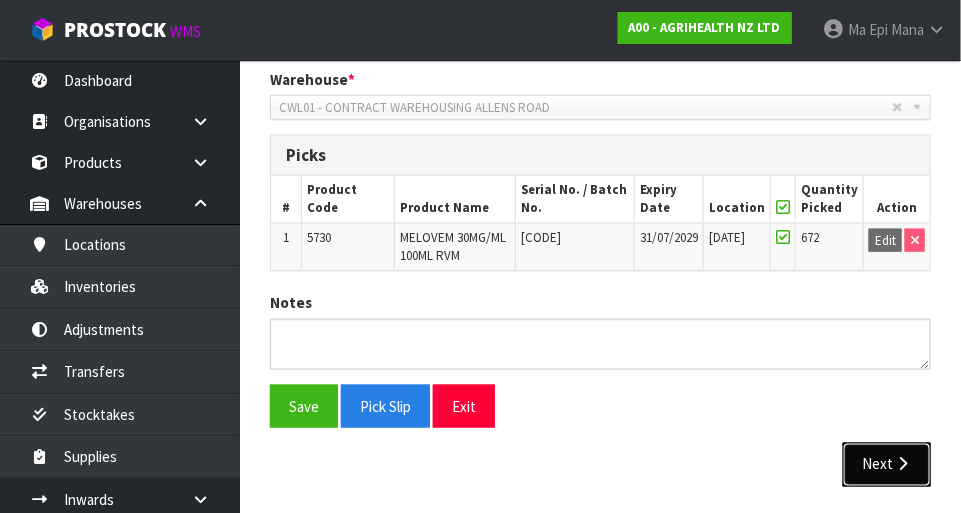 click at bounding box center [902, 464] 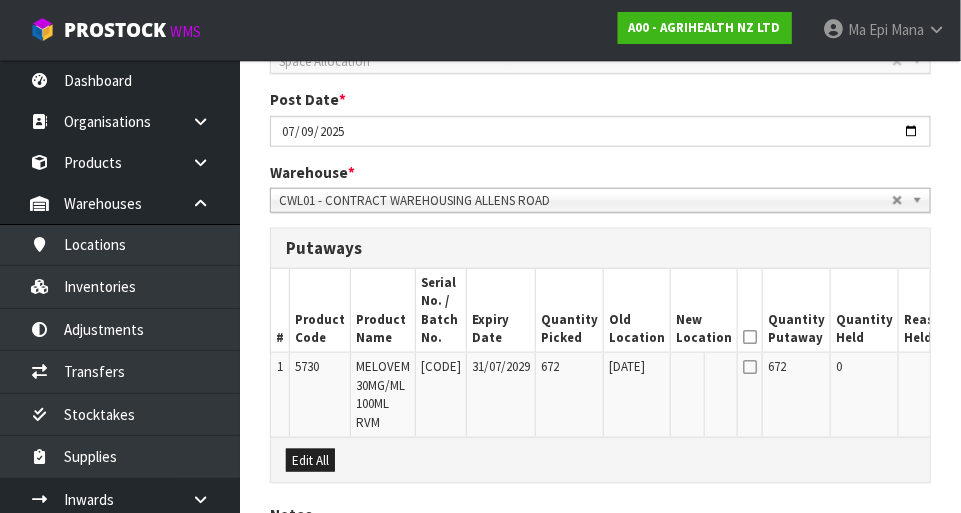 scroll, scrollTop: 609, scrollLeft: 0, axis: vertical 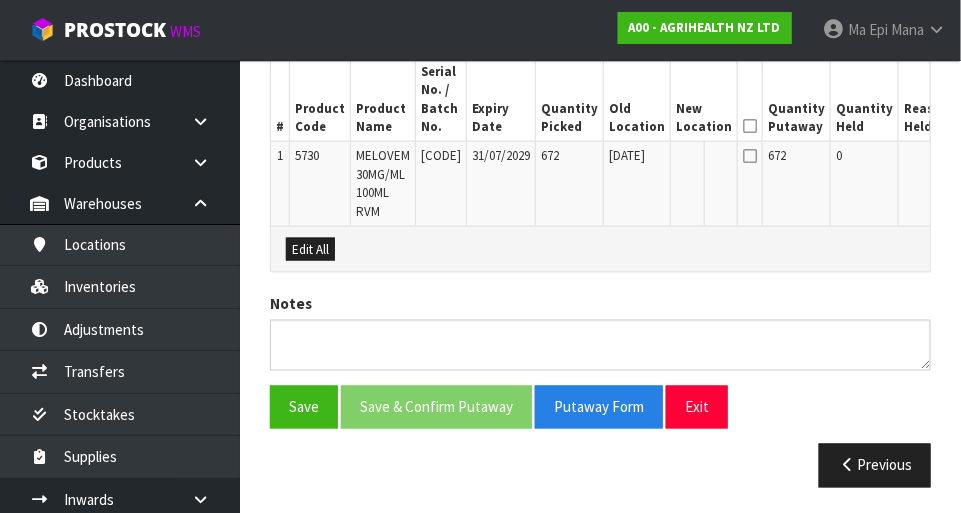 click on "Edit" at bounding box center (976, 159) 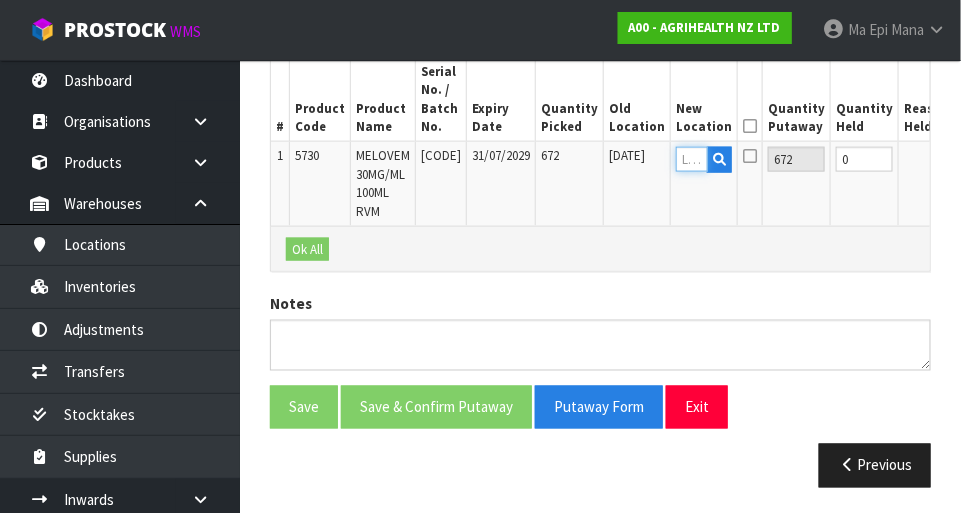 click at bounding box center [692, 159] 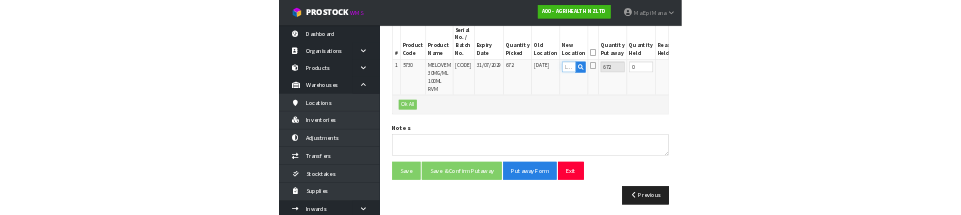scroll, scrollTop: 599, scrollLeft: 0, axis: vertical 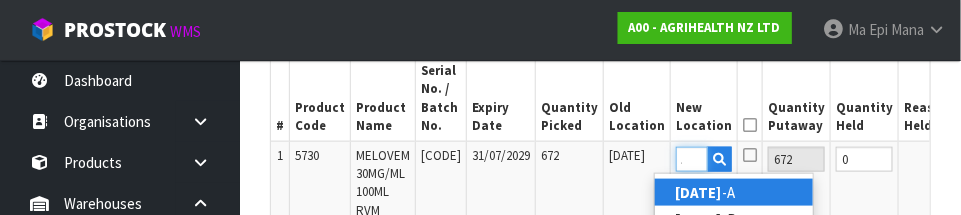 type on "[DATE]" 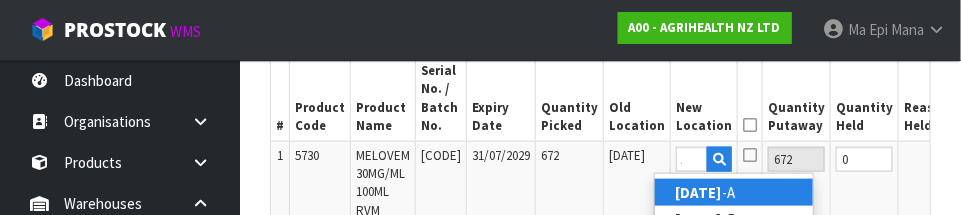 click on "[DATE]" at bounding box center [734, 192] 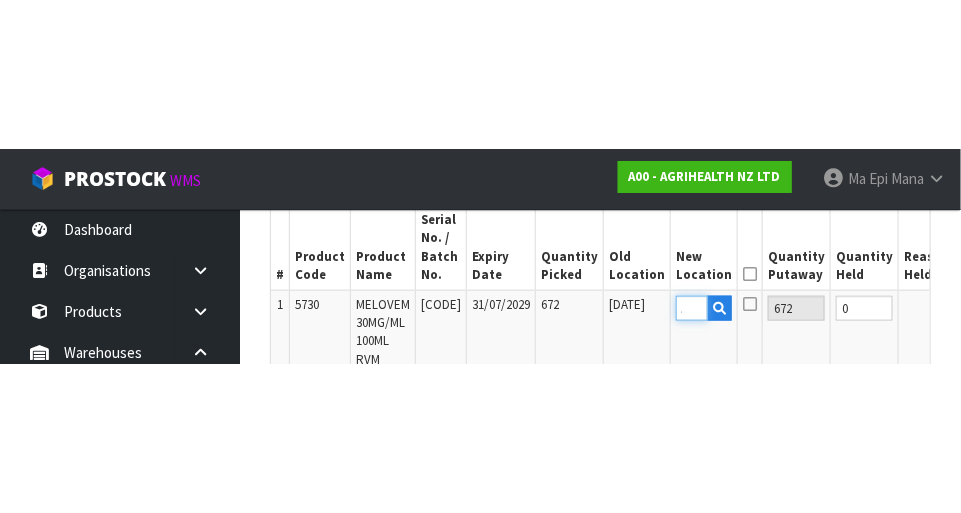 scroll, scrollTop: 609, scrollLeft: 0, axis: vertical 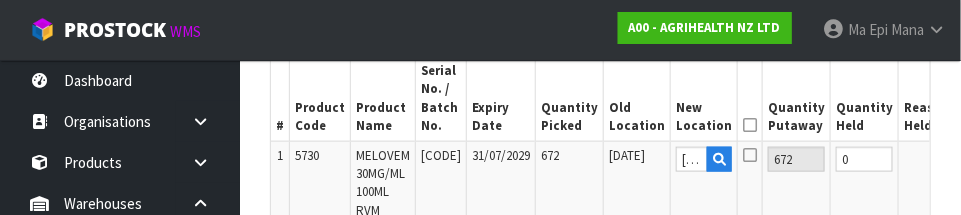 click on "OK" at bounding box center [974, 159] 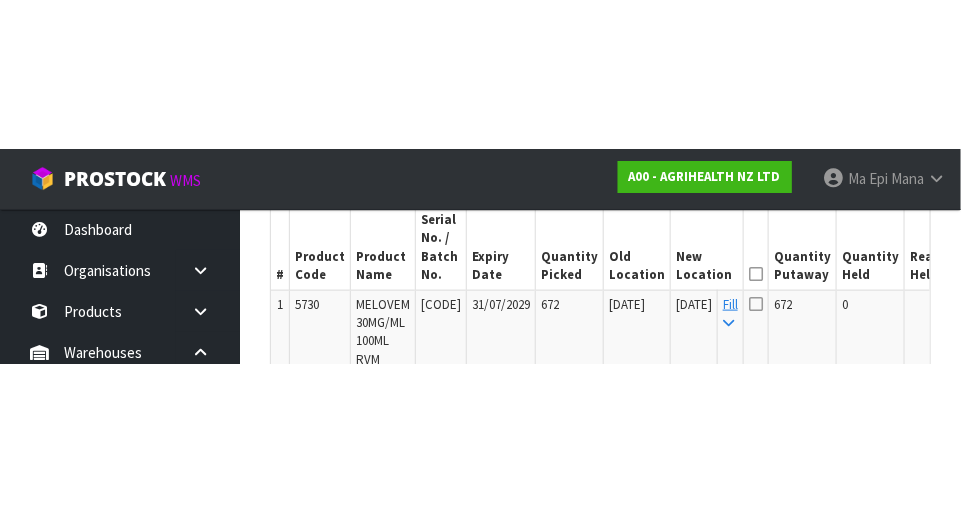 scroll, scrollTop: 609, scrollLeft: 0, axis: vertical 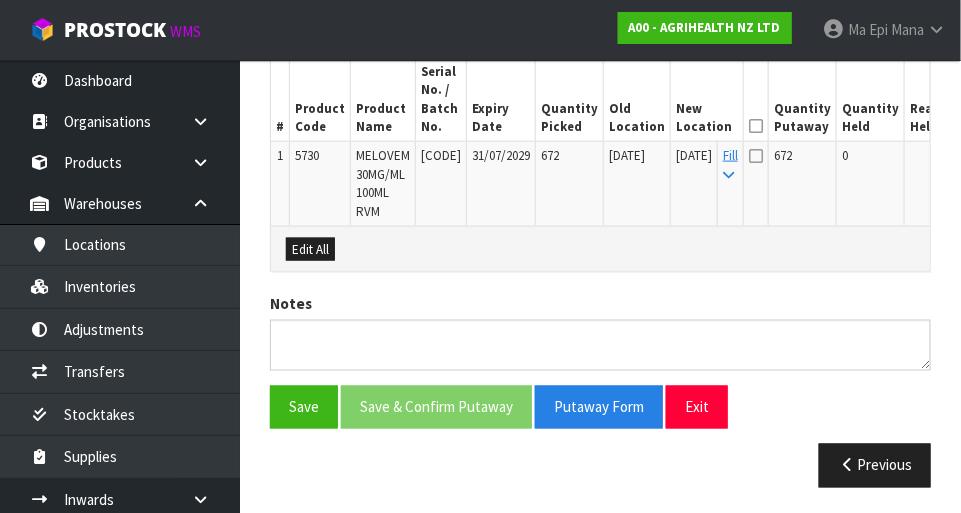 click at bounding box center (756, 126) 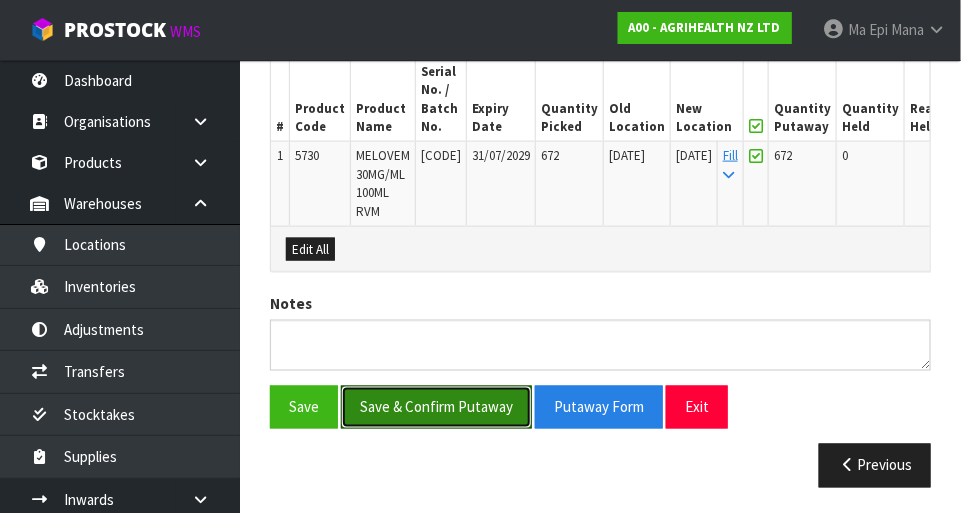click on "Save & Confirm Putaway" at bounding box center (436, 407) 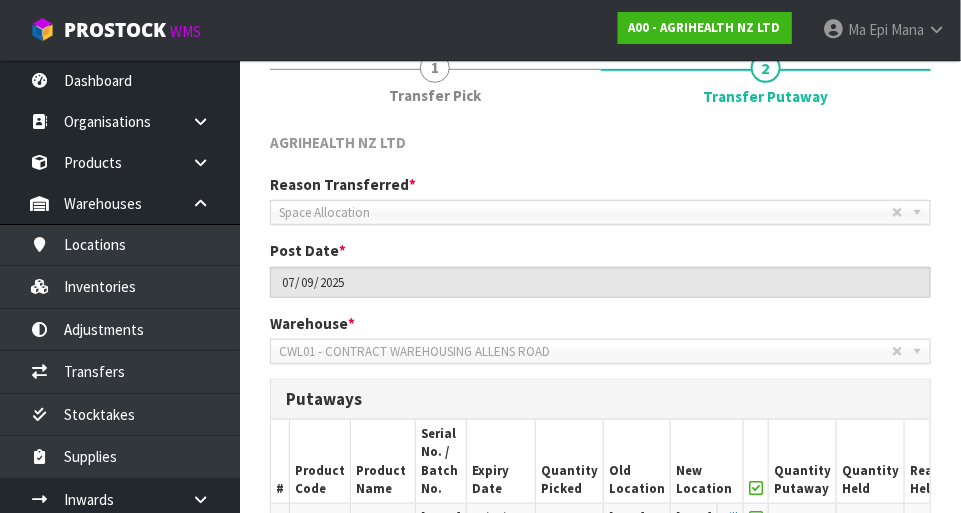 scroll, scrollTop: 564, scrollLeft: 0, axis: vertical 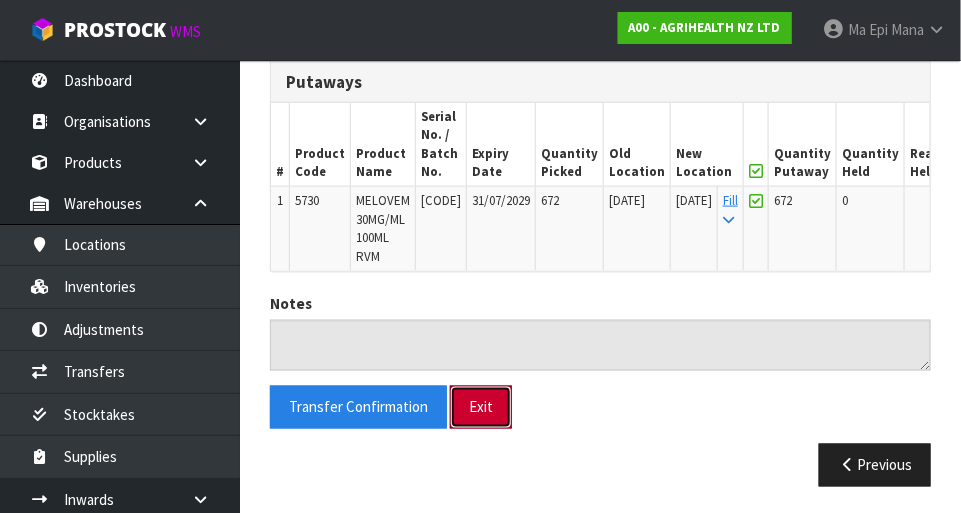 click on "Exit" at bounding box center [481, 407] 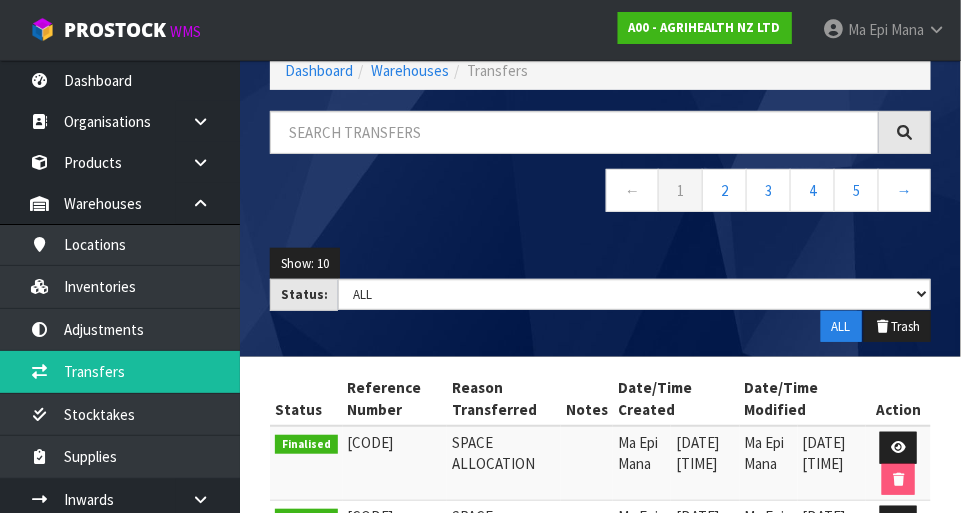 scroll, scrollTop: 839, scrollLeft: 0, axis: vertical 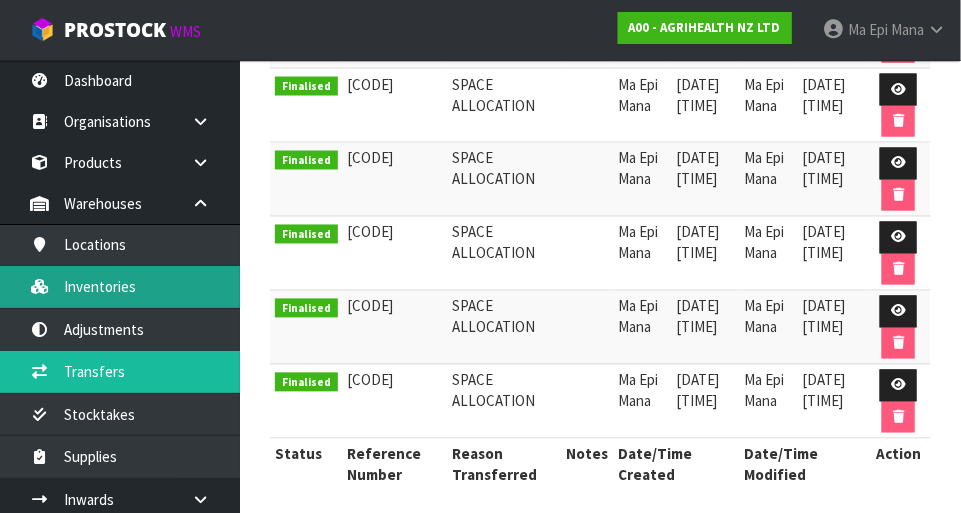 click on "Inventories" at bounding box center [120, 286] 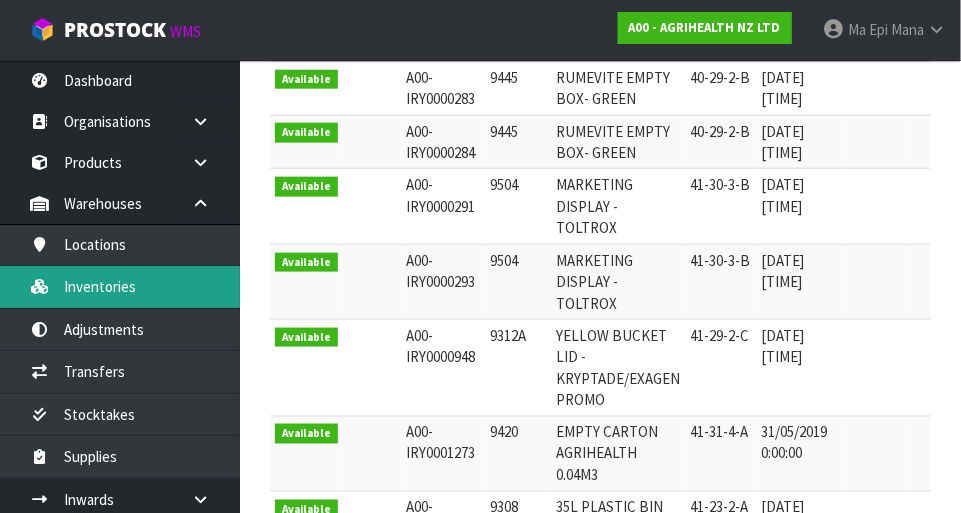 scroll, scrollTop: 0, scrollLeft: 0, axis: both 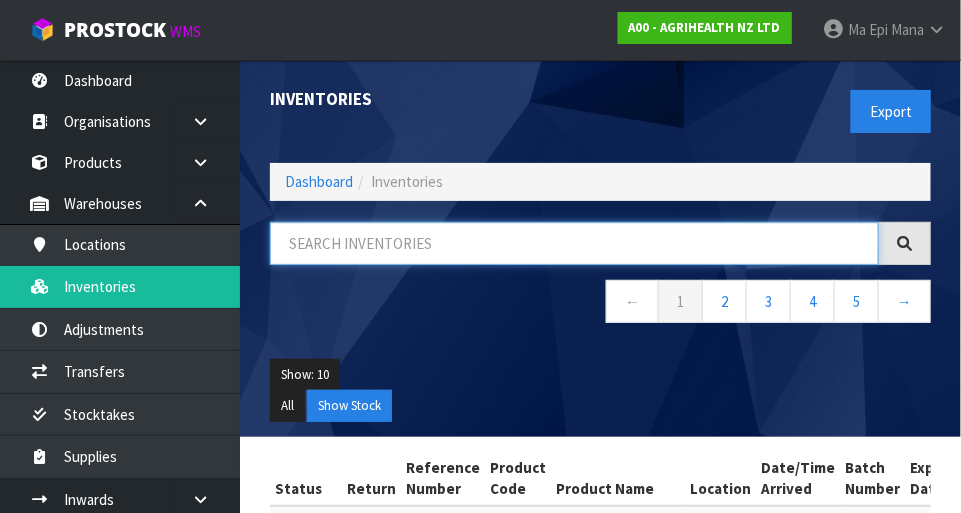 click at bounding box center (574, 243) 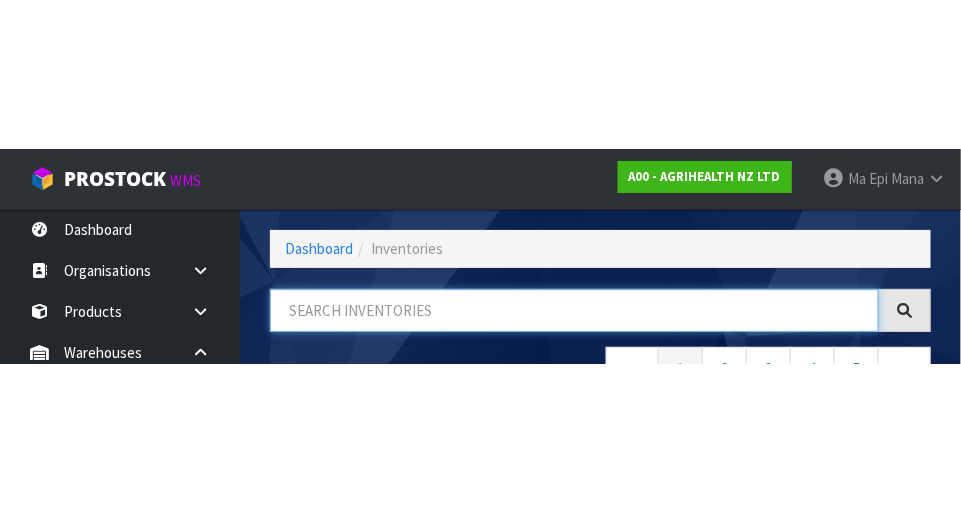 scroll, scrollTop: 135, scrollLeft: 0, axis: vertical 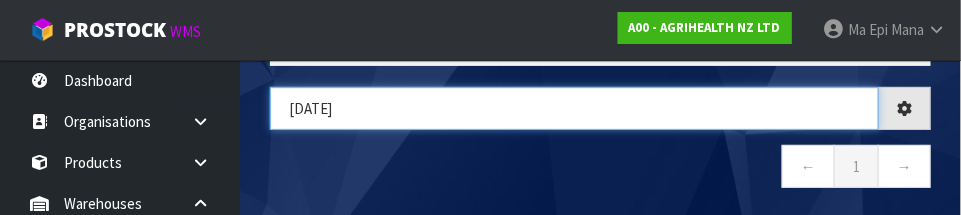 type on "[DATE]" 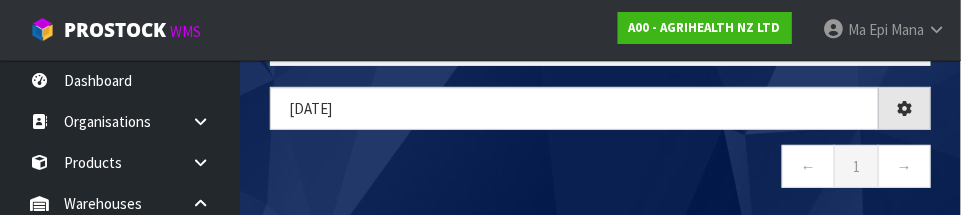 click on "←
1
→" at bounding box center (600, 169) 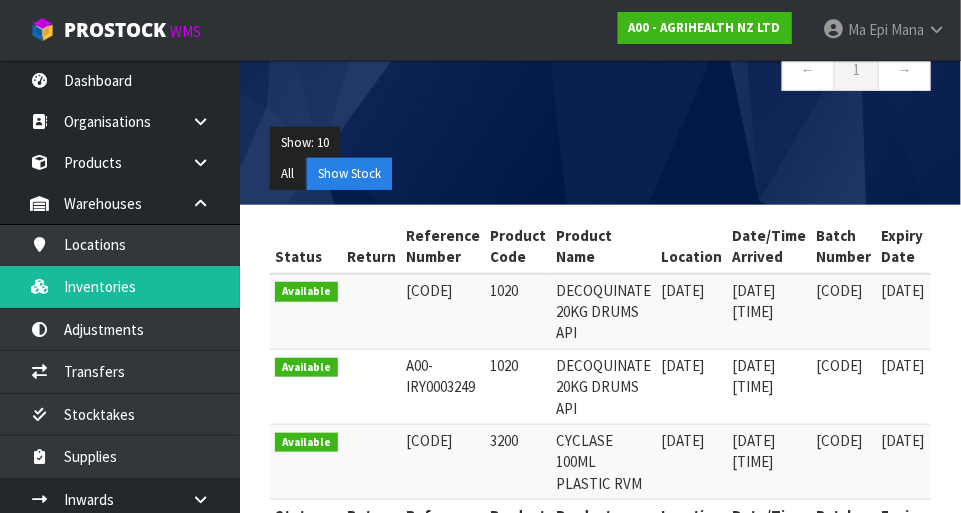 scroll, scrollTop: 305, scrollLeft: 0, axis: vertical 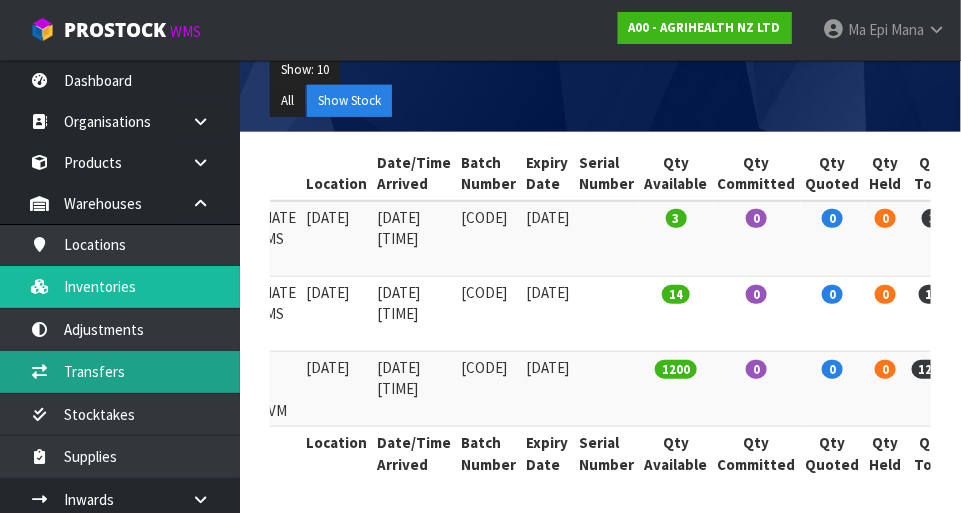 click on "Transfers" at bounding box center [120, 371] 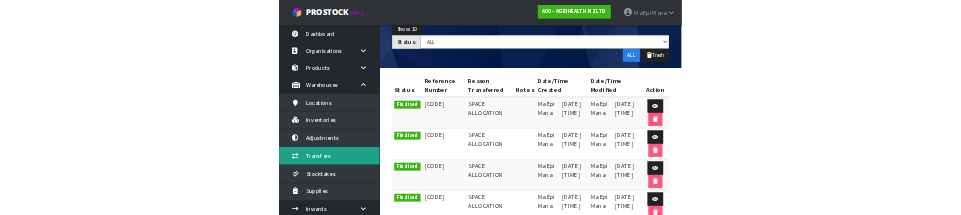 scroll, scrollTop: 0, scrollLeft: 0, axis: both 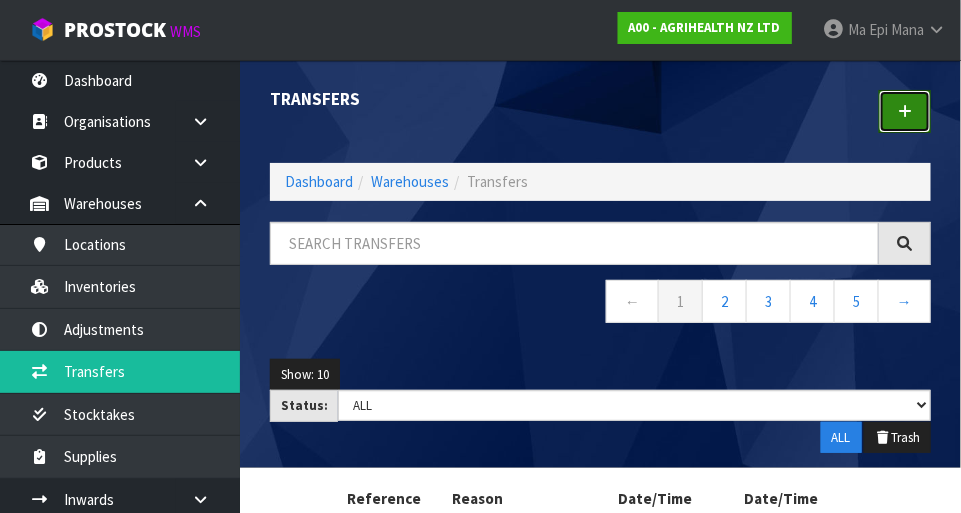 click at bounding box center [905, 111] 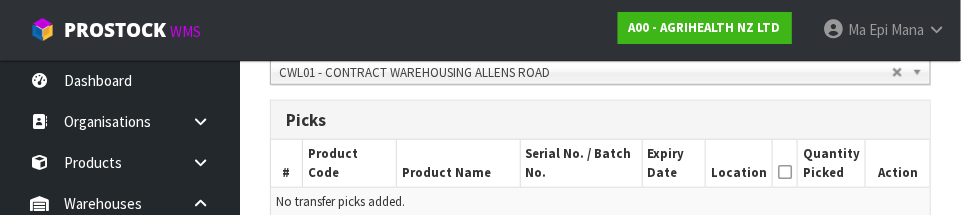 scroll, scrollTop: 733, scrollLeft: 0, axis: vertical 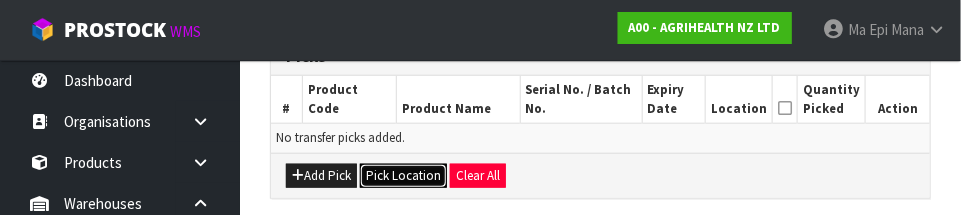 click on "Pick Location" at bounding box center [403, 176] 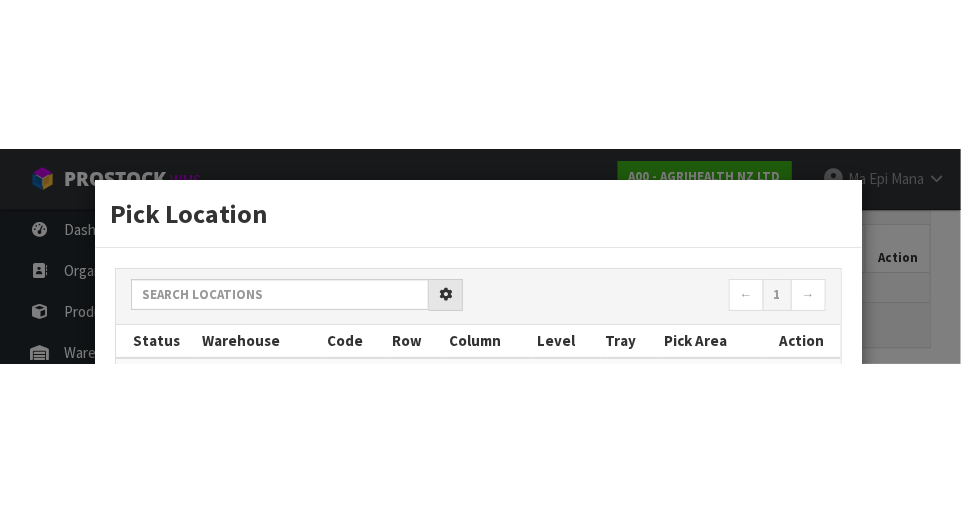 scroll, scrollTop: 444, scrollLeft: 0, axis: vertical 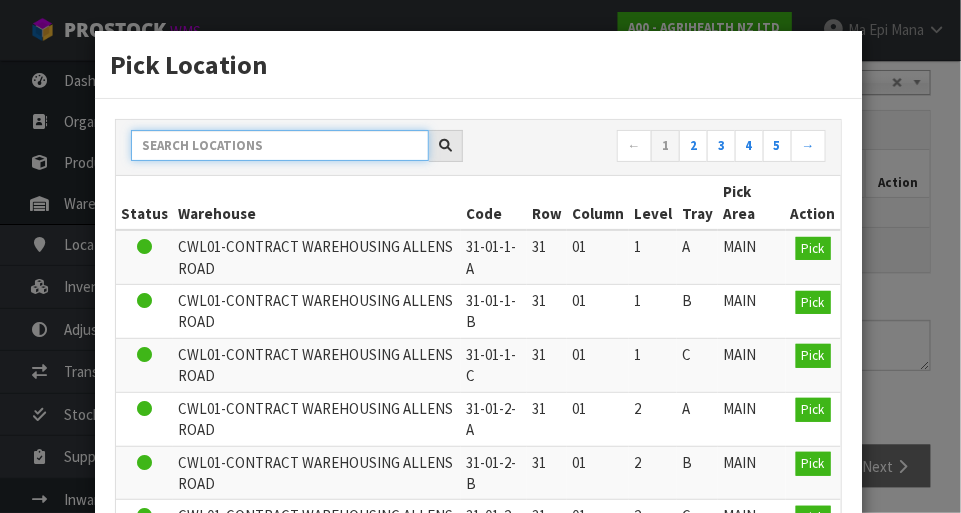 click at bounding box center [280, 145] 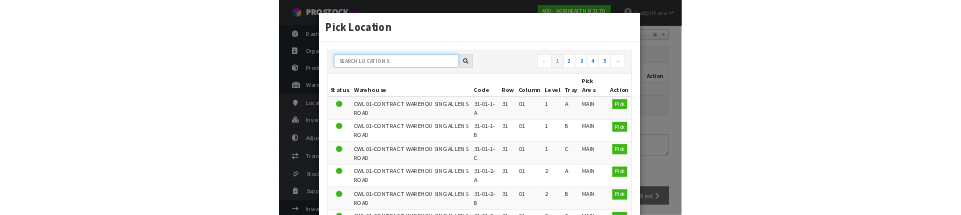 scroll, scrollTop: 434, scrollLeft: 0, axis: vertical 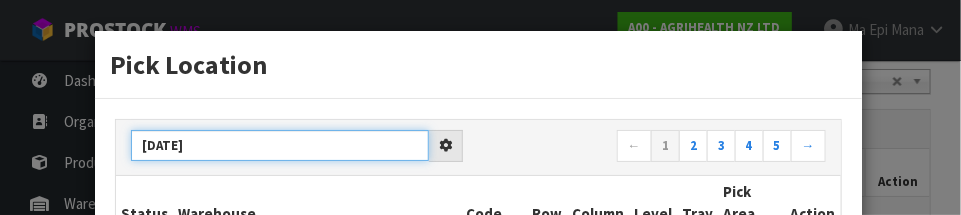 type on "[DATE]" 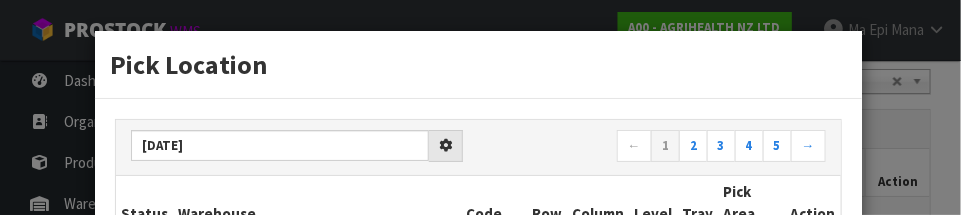 click on "←
1 2 3 4 5
→" at bounding box center [659, 147] 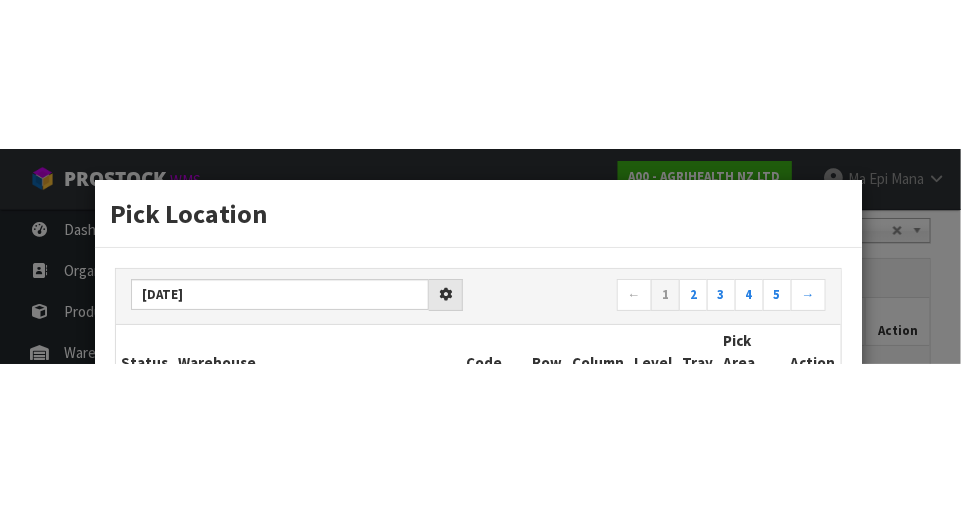 scroll, scrollTop: 444, scrollLeft: 0, axis: vertical 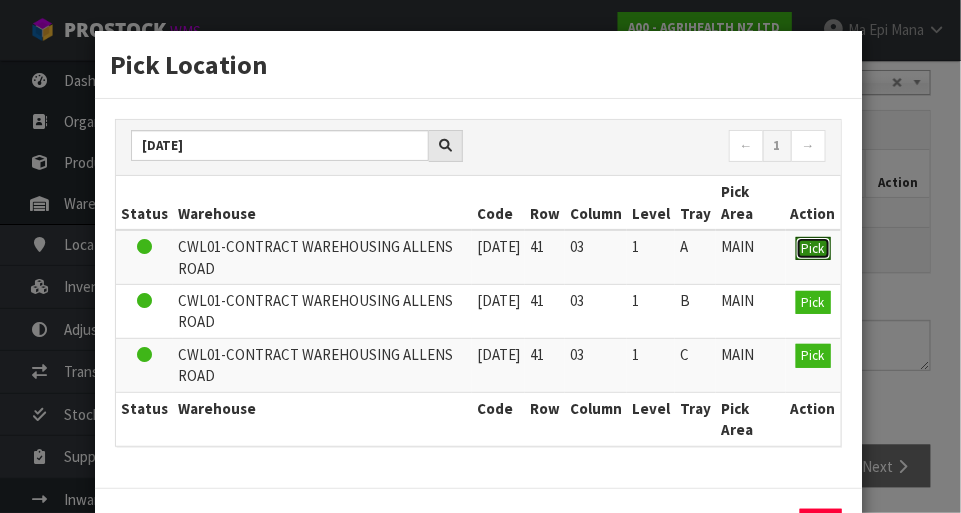 click on "Pick" at bounding box center (813, 248) 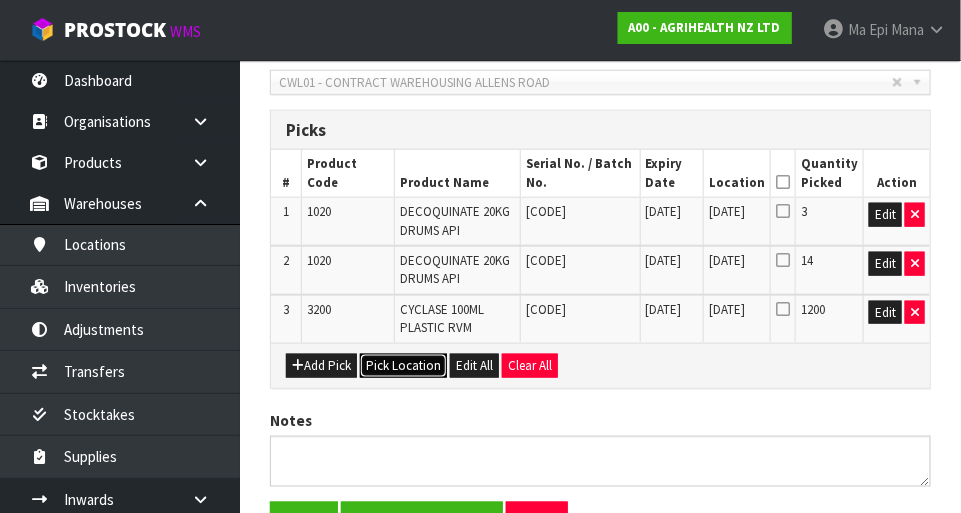 scroll, scrollTop: 0, scrollLeft: 0, axis: both 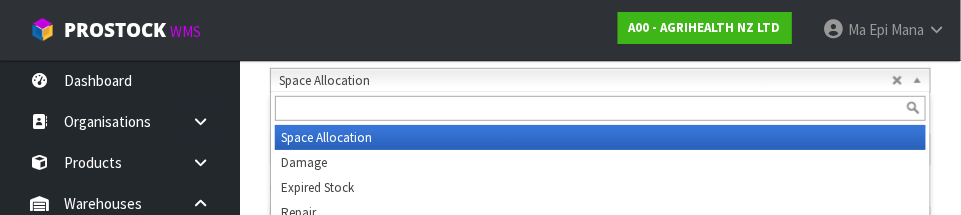 click on "1
Transfer Pick
2
Transfer Putaway
AGRIHEALTH NZ LTD
Reason Transferred  *
Space Allocation Damage Expired Stock Repair QA
Space Allocation
Space Allocation Damage Expired Stock Repair QA
Post Date  *
[DATE]
Warehouse  *
01 - CONTRACT WAREHOUSING MAIN 02 - CONTRACT WAREHOUSING NO 2 CHC - CWL CHRISTCHURCH WAIHEKE - SOLAR SHOP WAIHEKE CWL01 - CONTRACT WAREHOUSING ALLENS ROAD CWL02 - CONTRACT WAREHOUSING LADY RUBY CWL03 - CONTRACT WAREHOUSING NEILPARK
CWL01 - CONTRACT WAREHOUSING ALLENS ROAD
Picks
#
Product	Code
Product	Name" at bounding box center [600, 330] 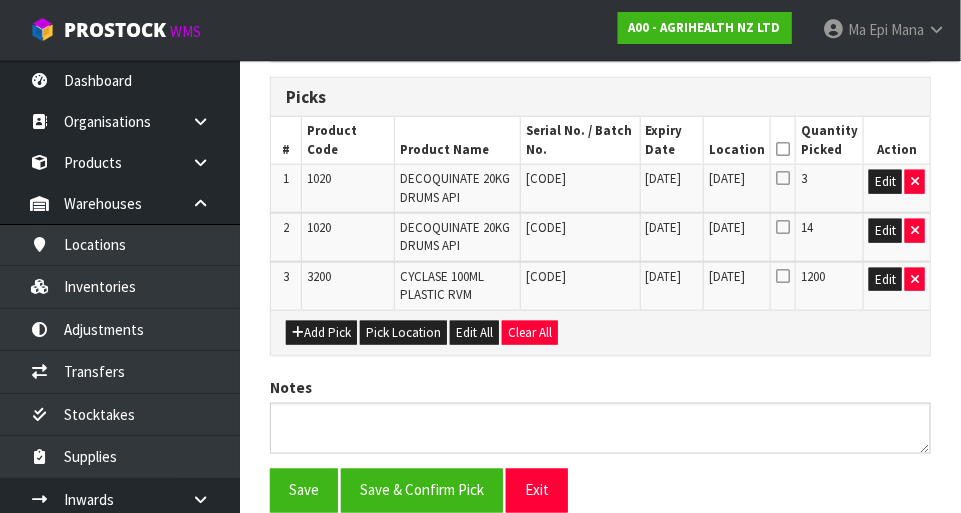 scroll, scrollTop: 479, scrollLeft: 0, axis: vertical 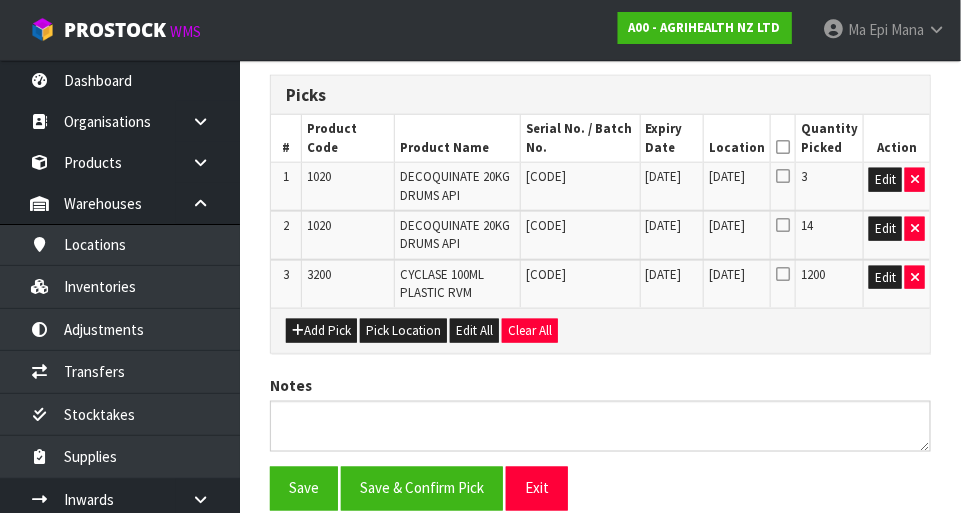 click at bounding box center [783, 147] 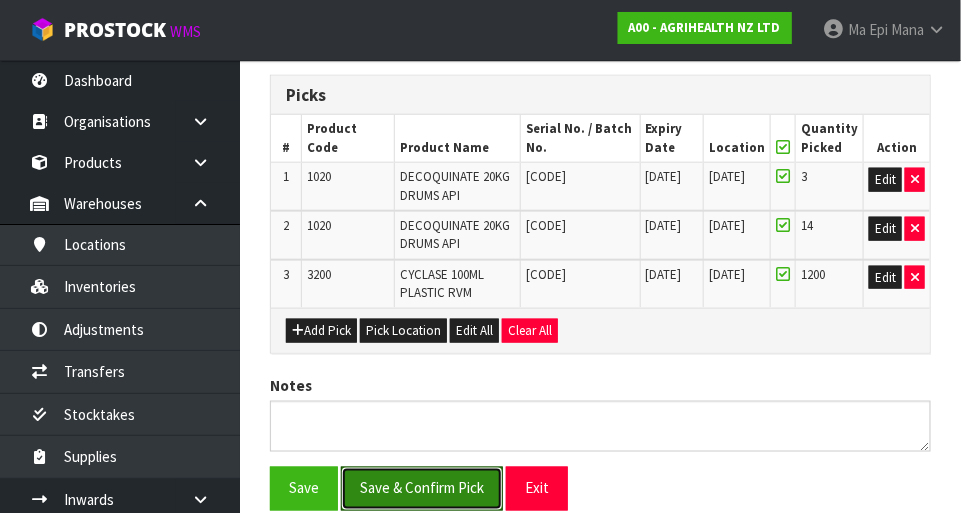 click on "Save & Confirm Pick" at bounding box center (422, 488) 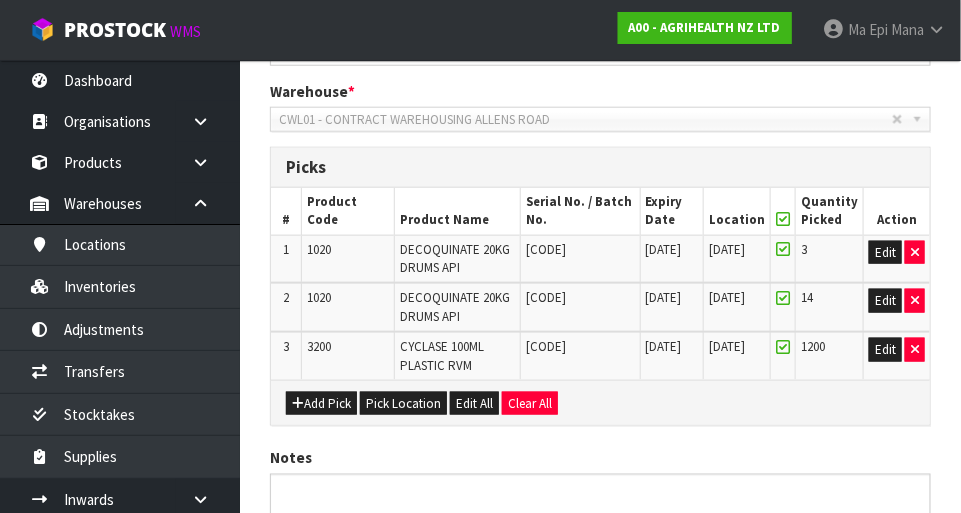 scroll, scrollTop: 0, scrollLeft: 0, axis: both 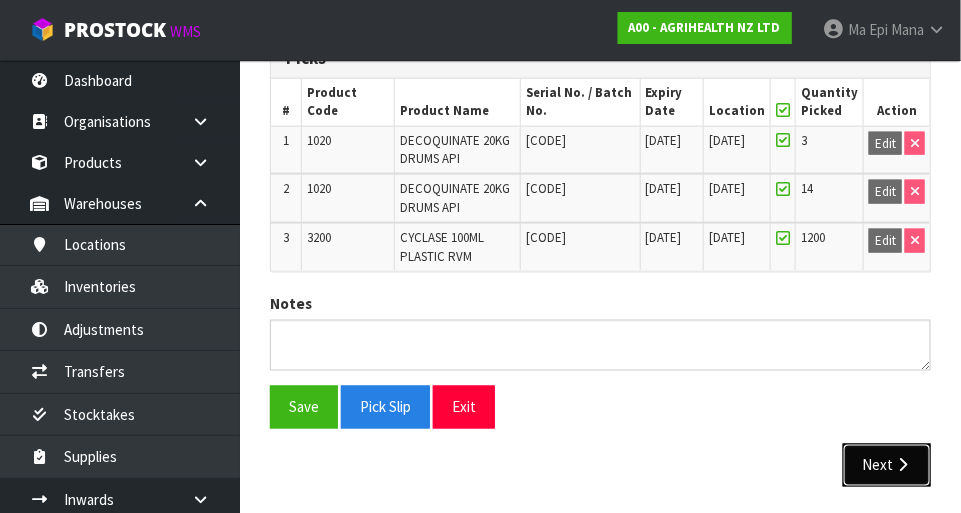 click on "Next" at bounding box center [887, 465] 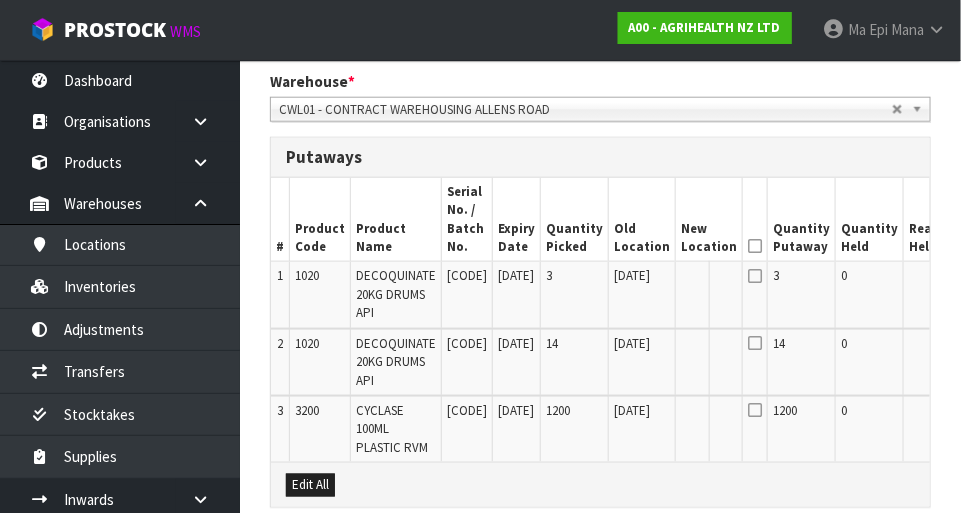 scroll, scrollTop: 495, scrollLeft: 0, axis: vertical 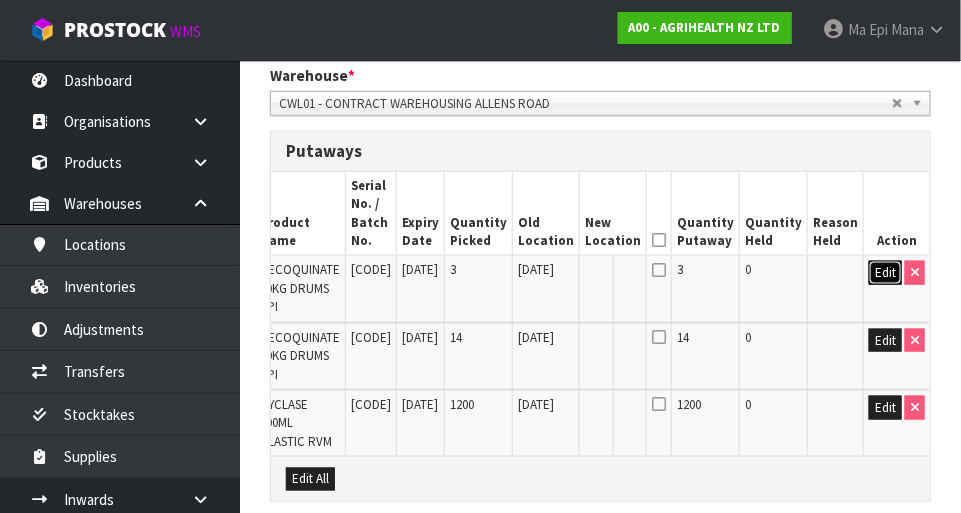 click on "Edit" at bounding box center (885, 273) 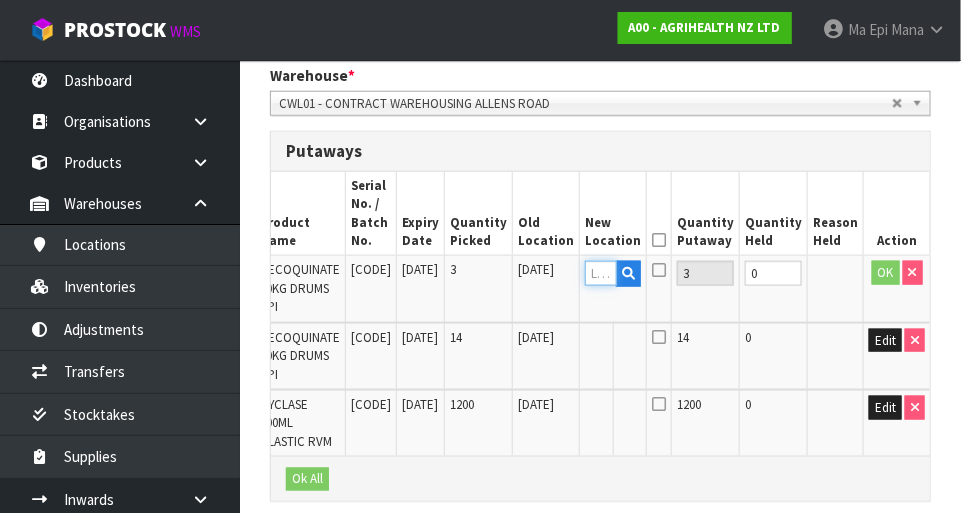 click at bounding box center [601, 273] 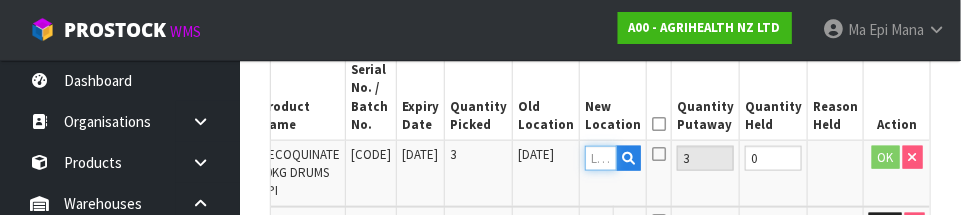 scroll, scrollTop: 613, scrollLeft: 0, axis: vertical 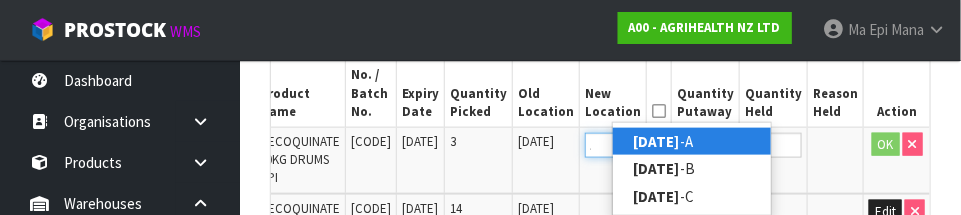 type on "[DATE]" 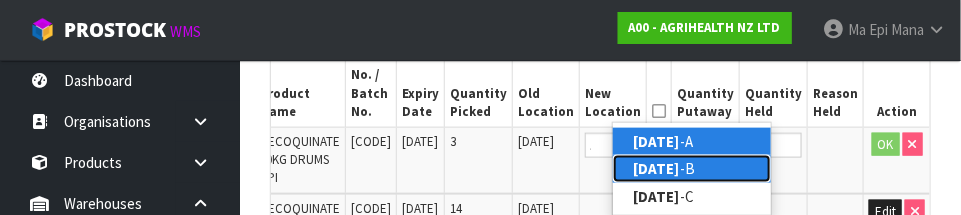 click on "[DATE]" at bounding box center [692, 168] 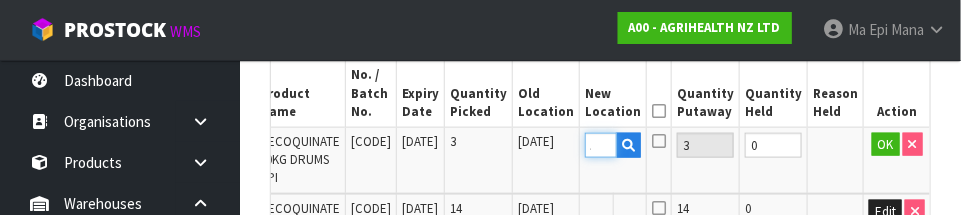 scroll, scrollTop: 0, scrollLeft: 0, axis: both 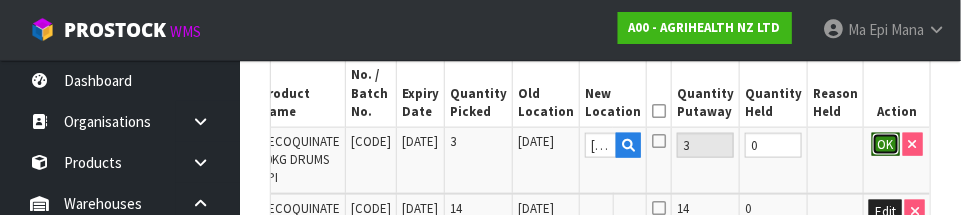 click on "OK" at bounding box center [886, 145] 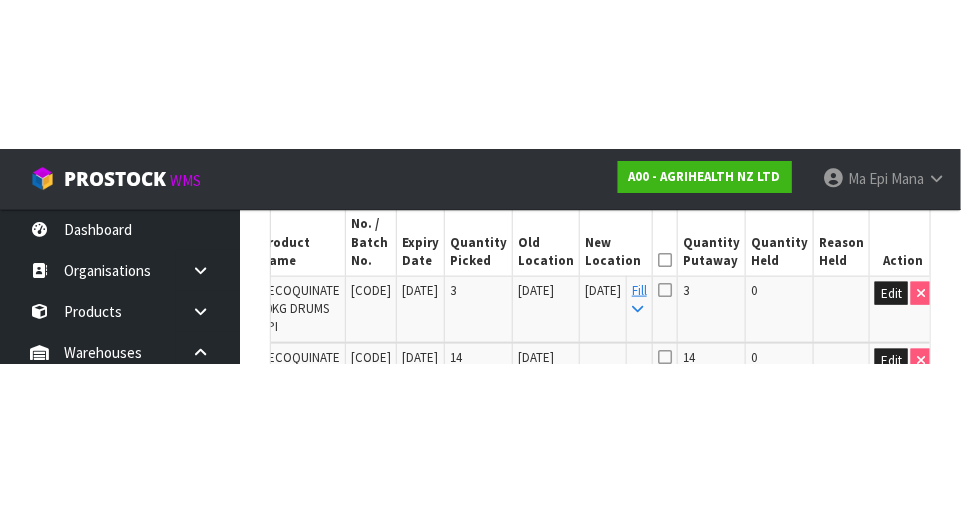 scroll, scrollTop: 623, scrollLeft: 0, axis: vertical 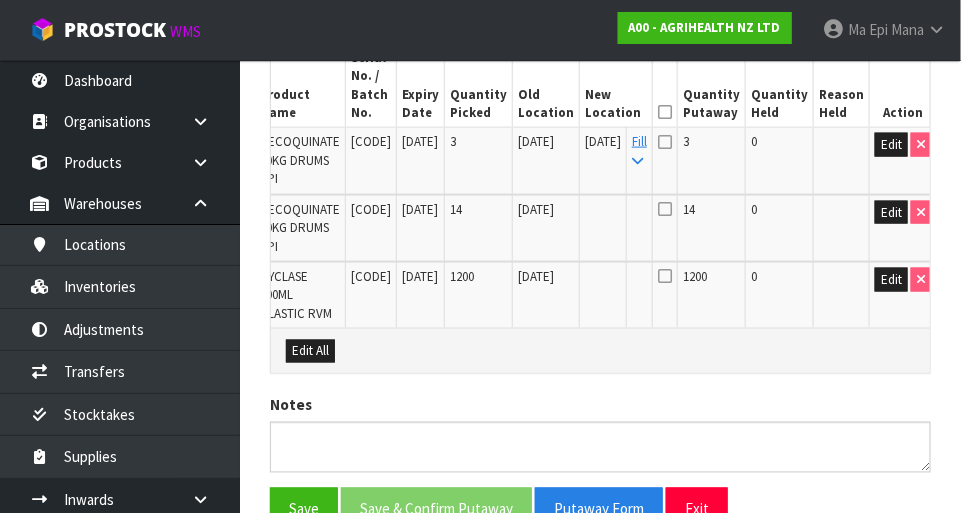 click on "Fill" at bounding box center [639, 150] 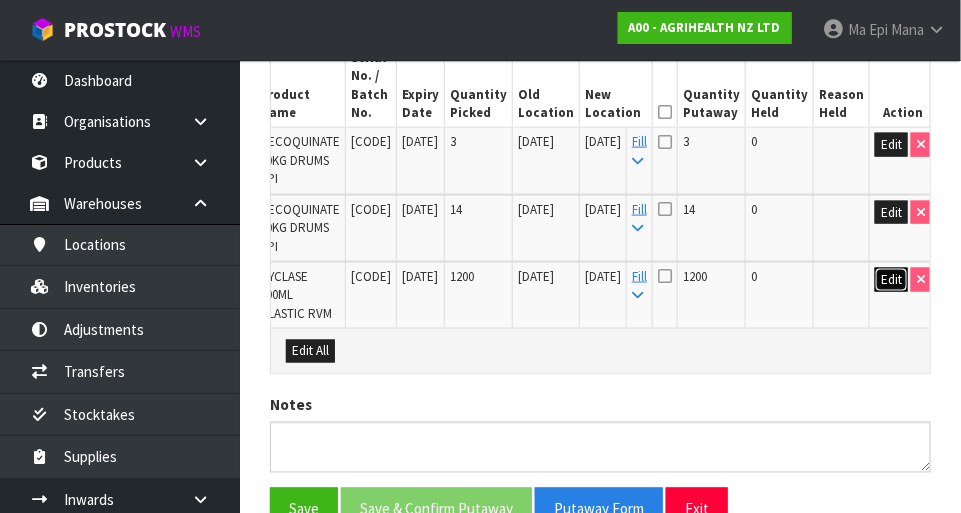 click on "Edit" at bounding box center [891, 145] 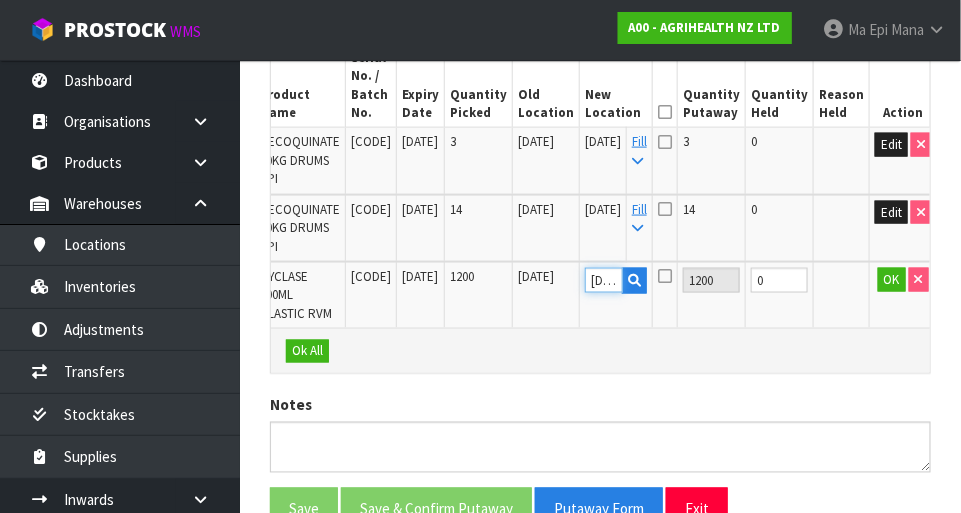 click on "[DATE]" at bounding box center [604, 280] 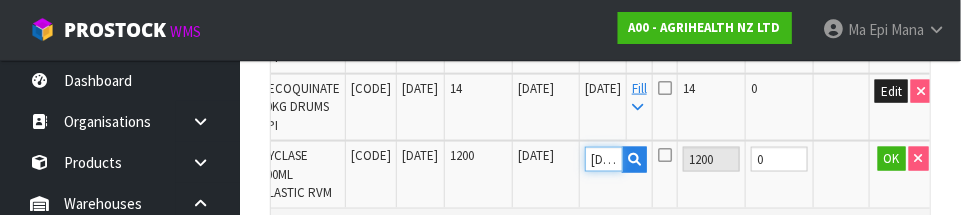 scroll, scrollTop: 746, scrollLeft: 0, axis: vertical 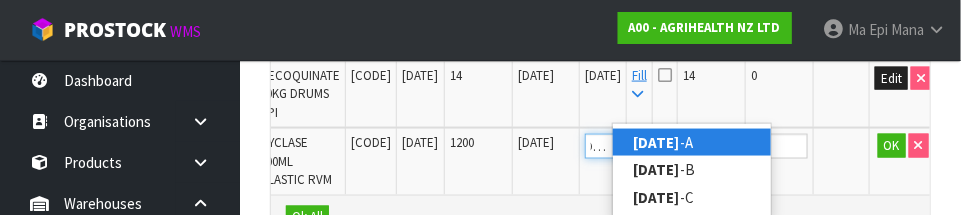 type on "[DATE]" 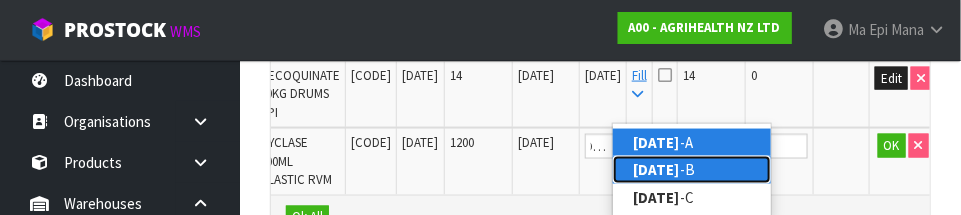 click on "[DATE]" at bounding box center (692, 169) 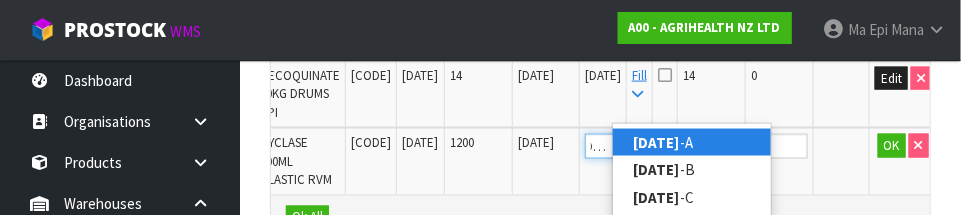 scroll, scrollTop: 0, scrollLeft: 0, axis: both 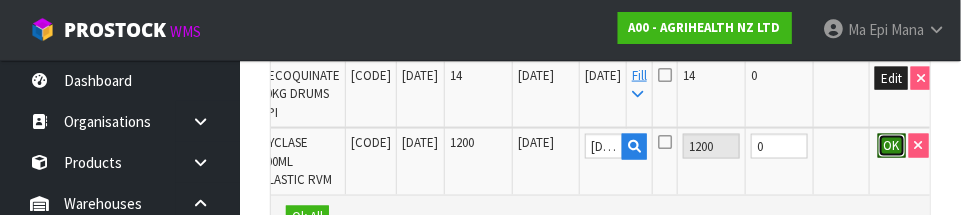 click on "OK" at bounding box center [892, 146] 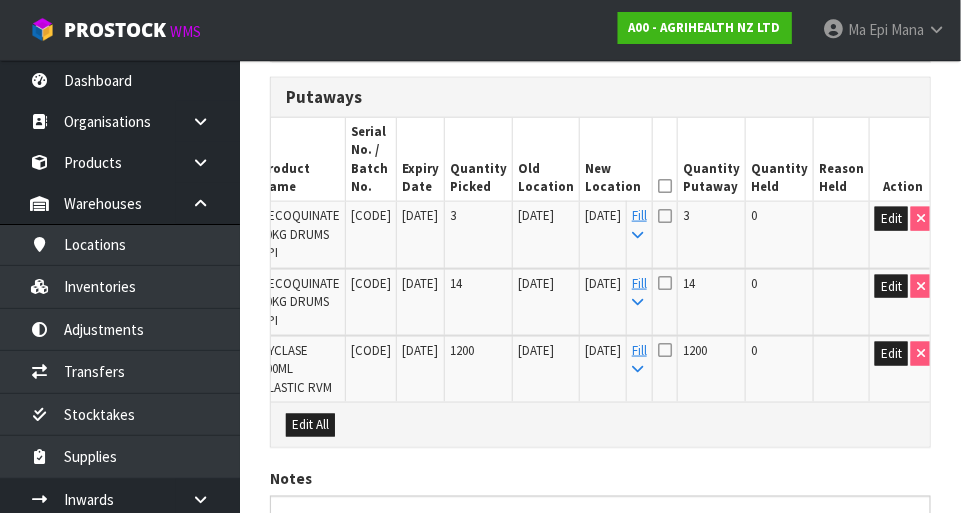 scroll, scrollTop: 546, scrollLeft: 0, axis: vertical 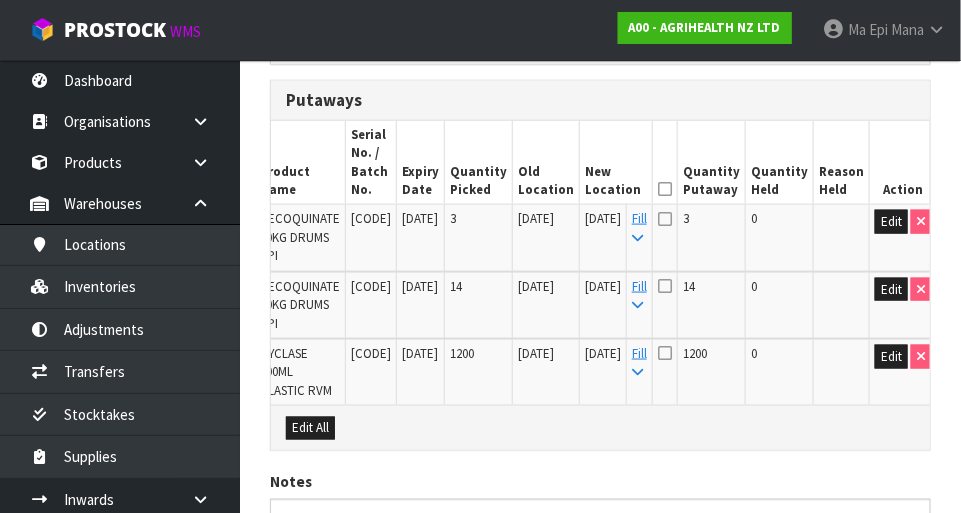 click at bounding box center (665, 189) 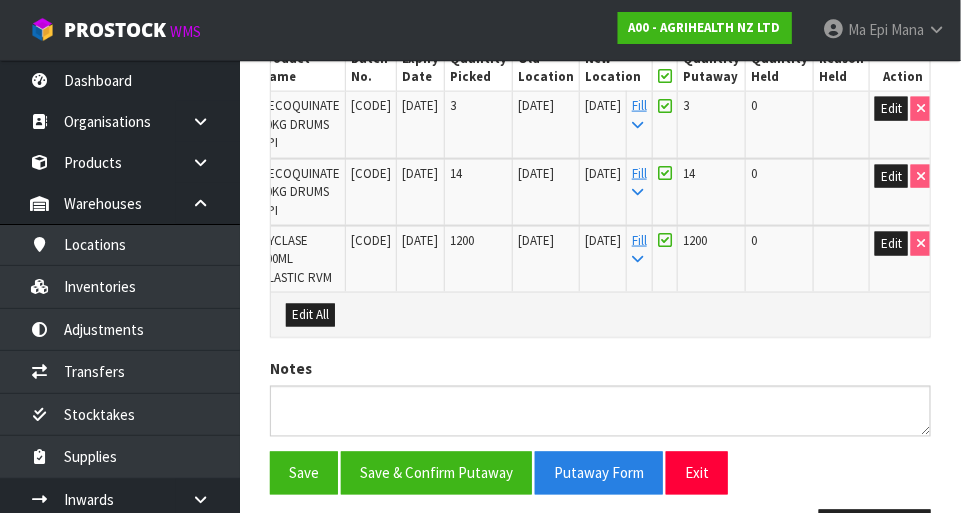 scroll, scrollTop: 661, scrollLeft: 0, axis: vertical 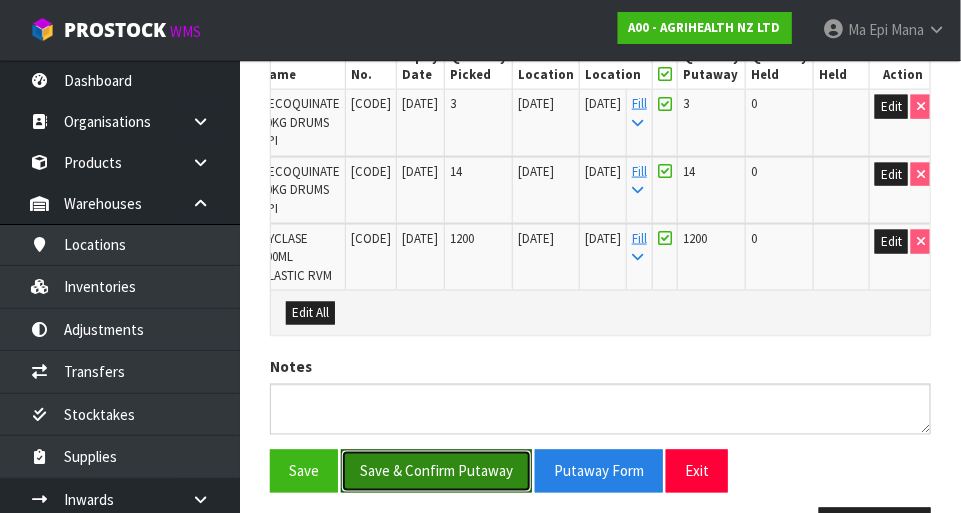 click on "Save & Confirm Putaway" at bounding box center [436, 471] 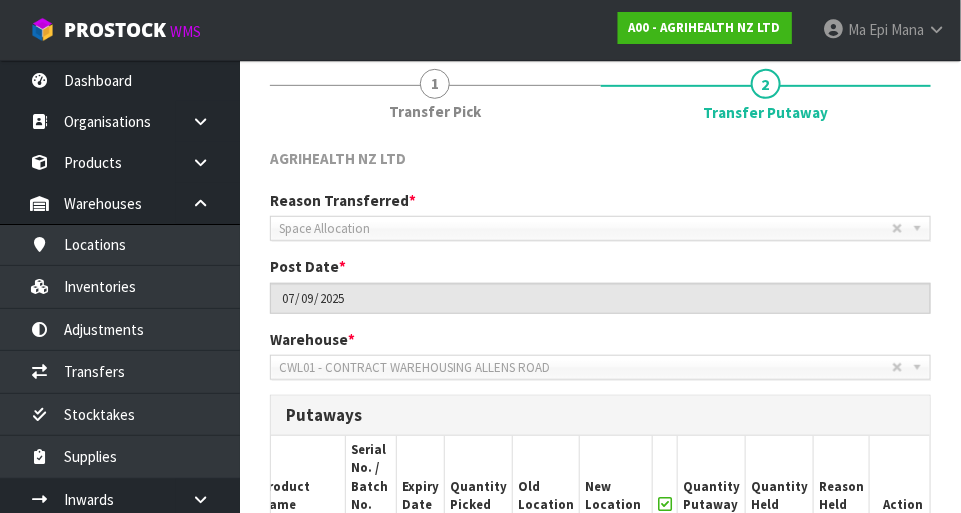 scroll, scrollTop: 643, scrollLeft: 0, axis: vertical 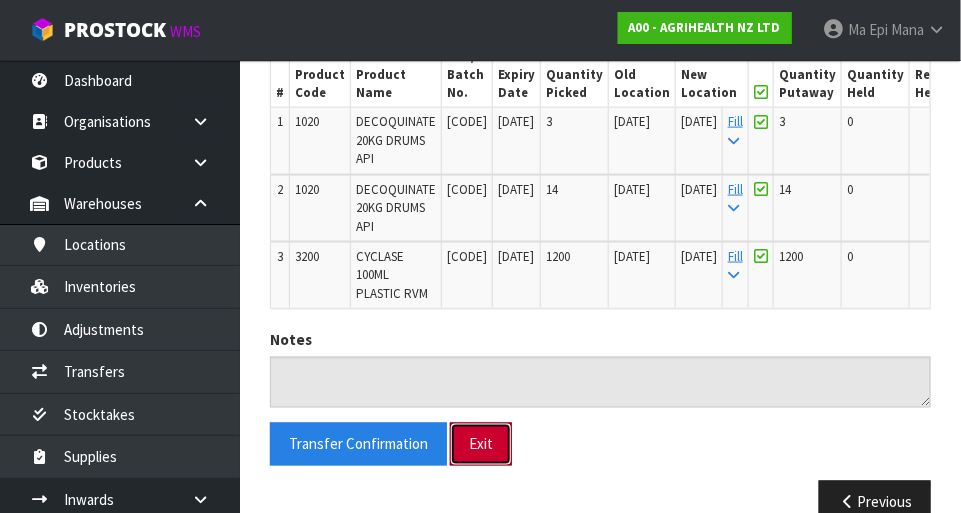 click on "Exit" at bounding box center (481, 444) 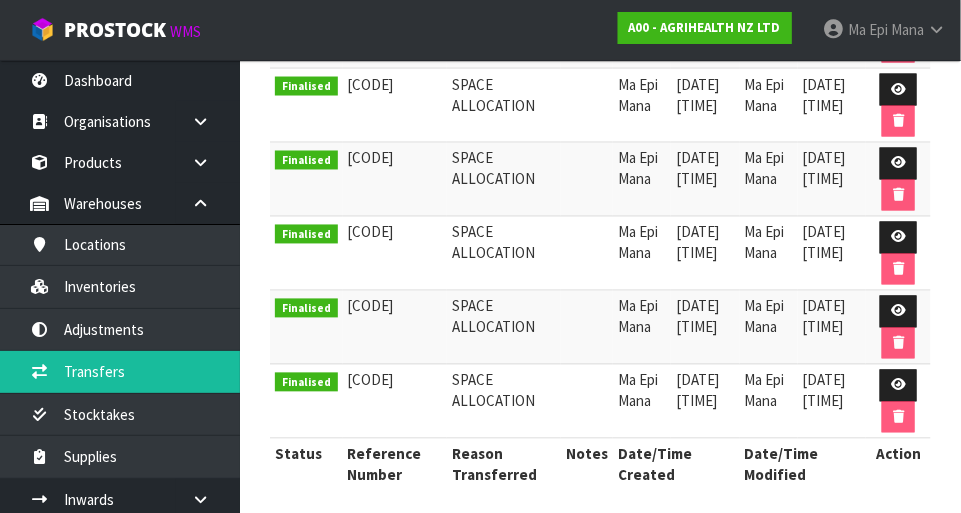 scroll, scrollTop: 0, scrollLeft: 0, axis: both 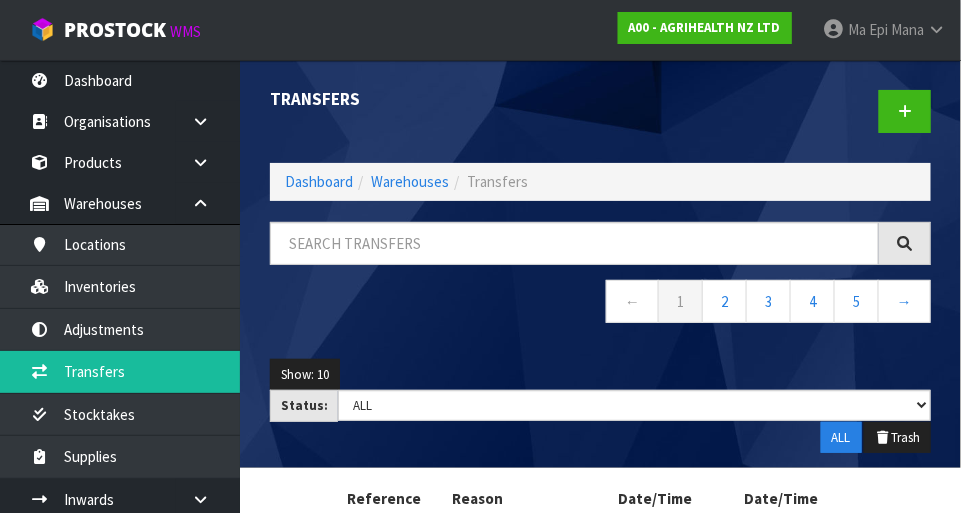 click on "Mana" at bounding box center [907, 29] 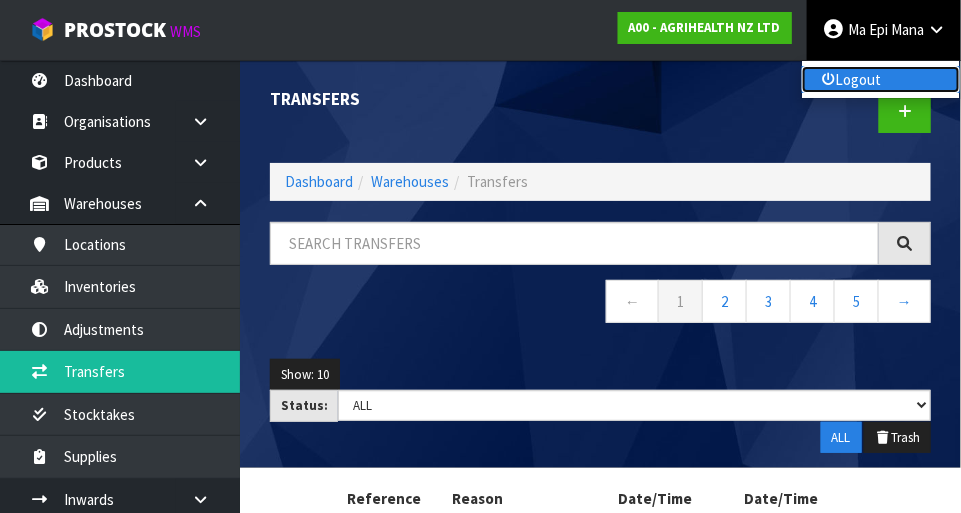 click on "Logout" at bounding box center [881, 79] 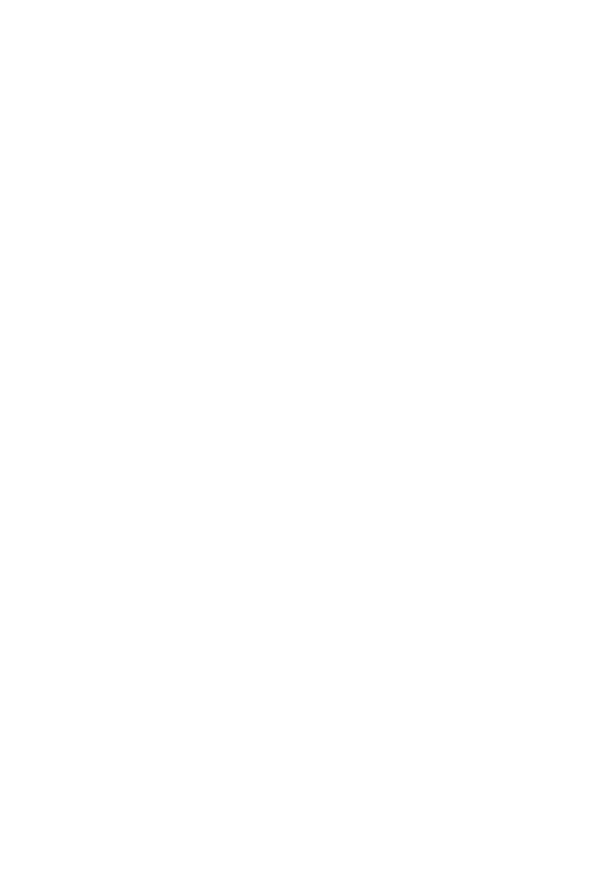 scroll, scrollTop: 0, scrollLeft: 0, axis: both 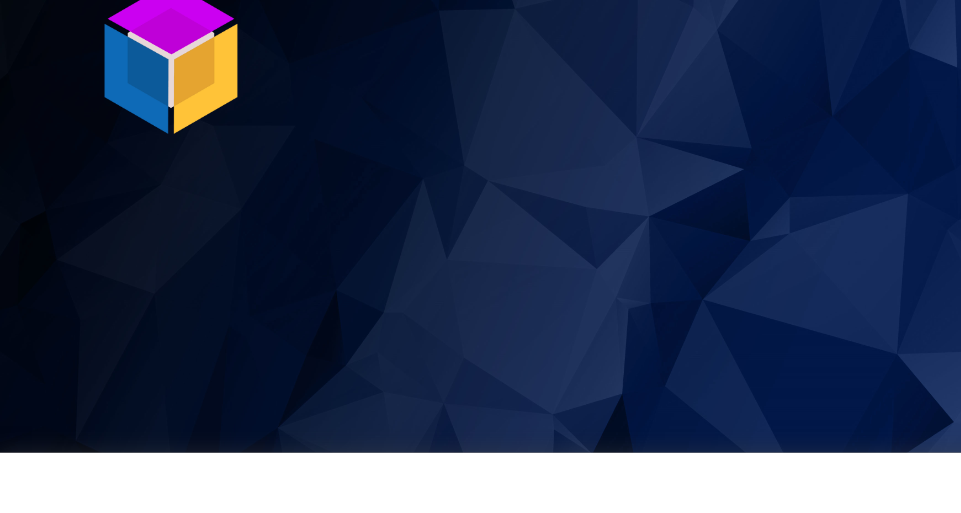 click on "Login to ProStock  WMS
Login
Version 1.0.0" at bounding box center [480, 695] 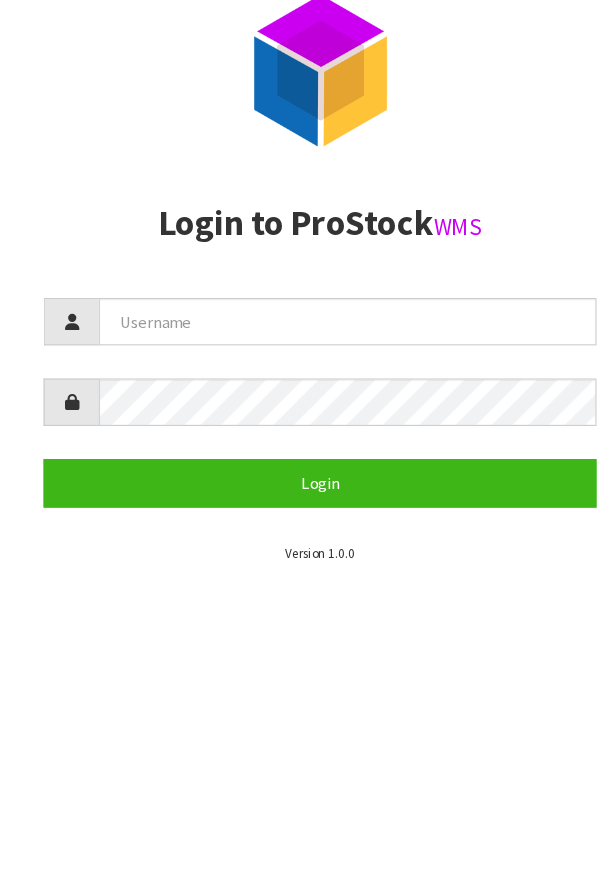 scroll, scrollTop: 0, scrollLeft: 0, axis: both 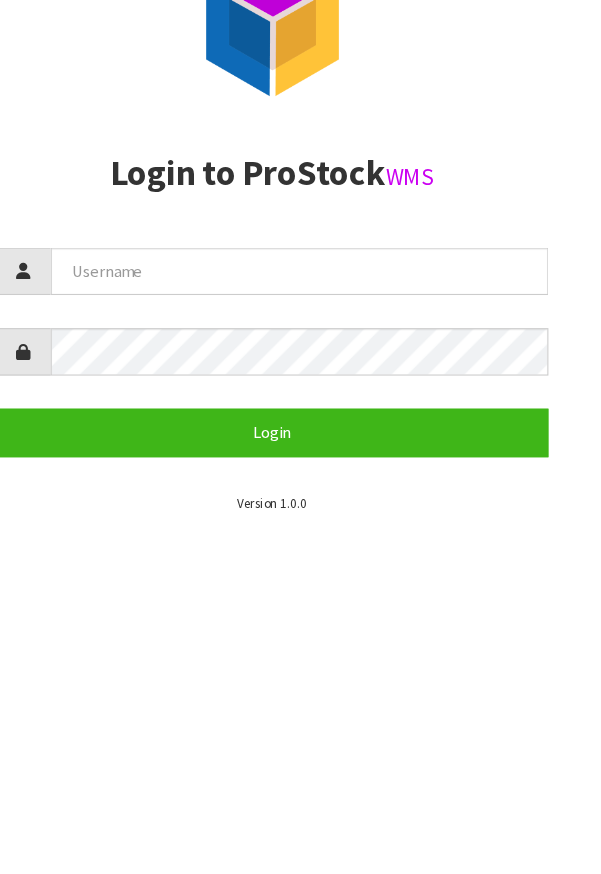 click on "P ro S tock
WMS
Login to ProStock  WMS
Login
Version 1.0.0" at bounding box center (300, 437) 